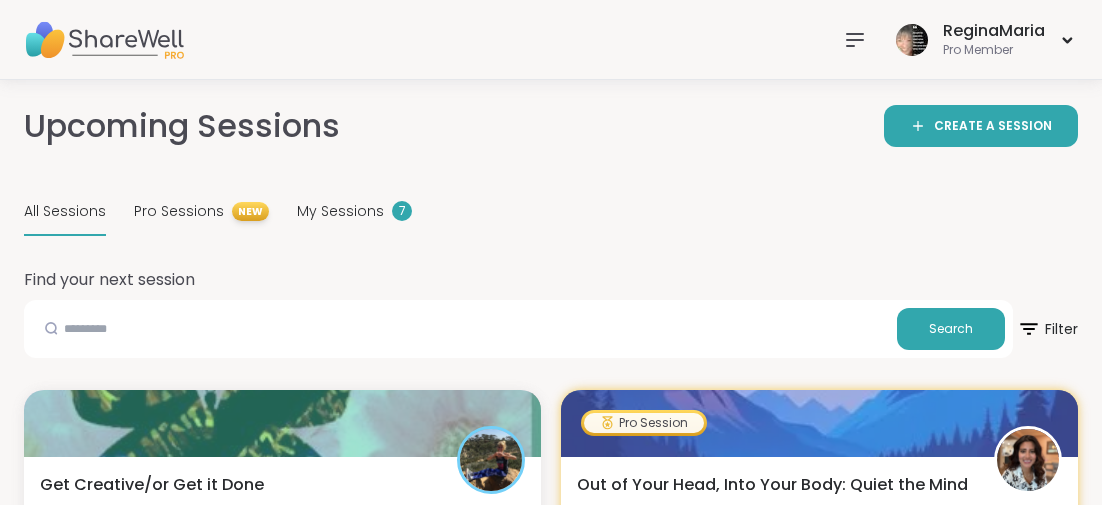 scroll, scrollTop: 2220, scrollLeft: 0, axis: vertical 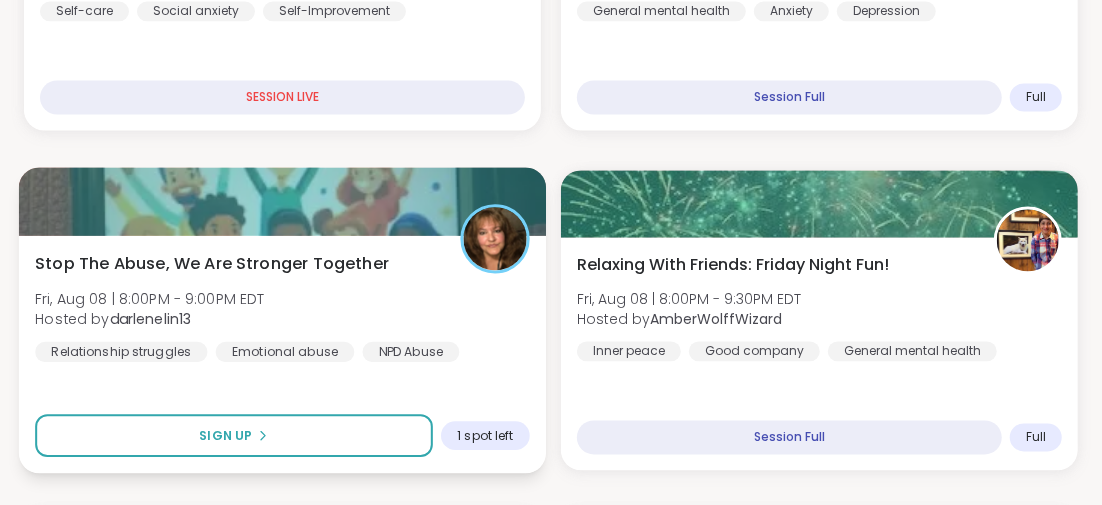 click on "Stop The Abuse,      We Are Stronger Together" at bounding box center [212, 263] 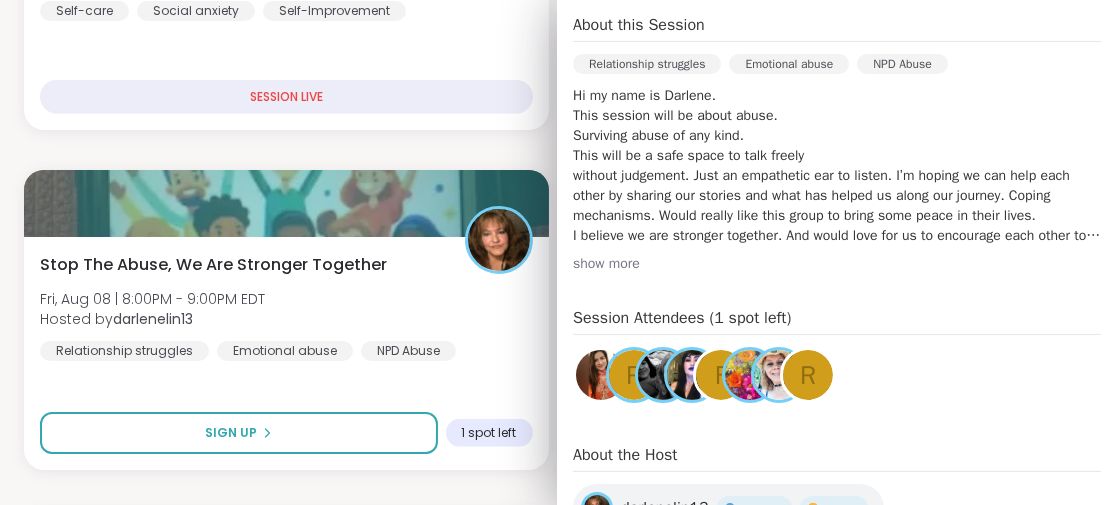 scroll, scrollTop: 700, scrollLeft: 0, axis: vertical 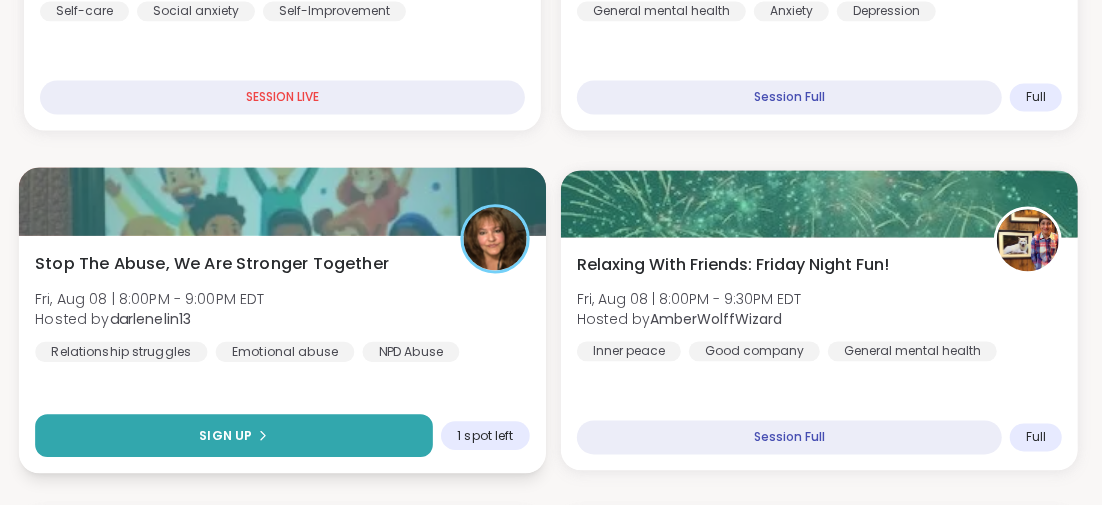 click on "Sign Up" at bounding box center [234, 435] 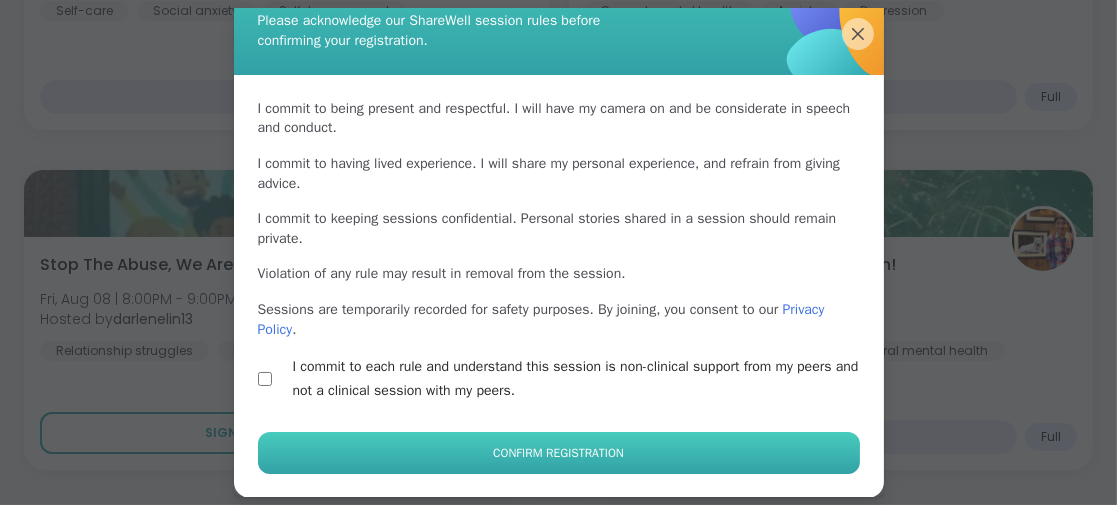 click on "Confirm Registration" at bounding box center (558, 453) 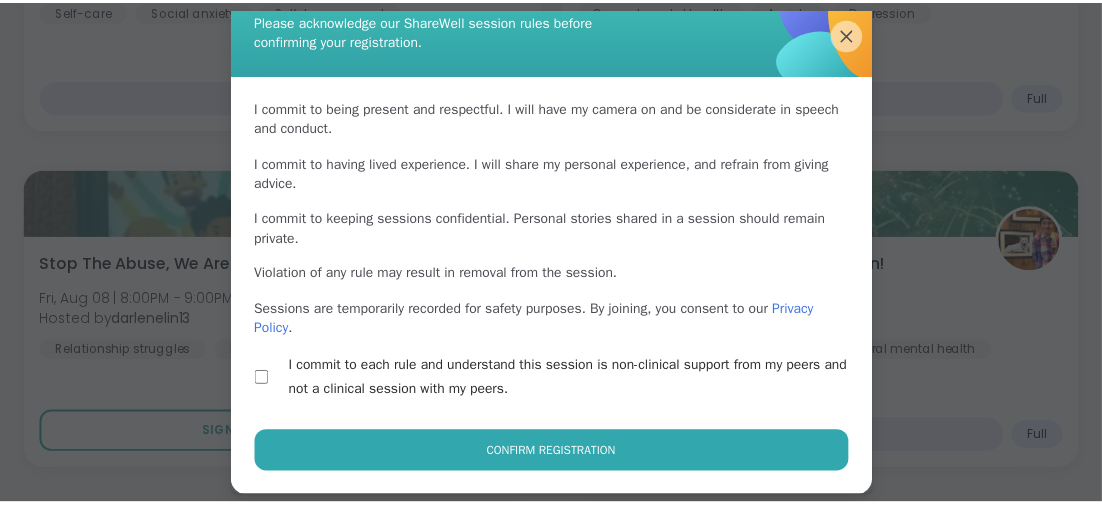 scroll, scrollTop: 62, scrollLeft: 0, axis: vertical 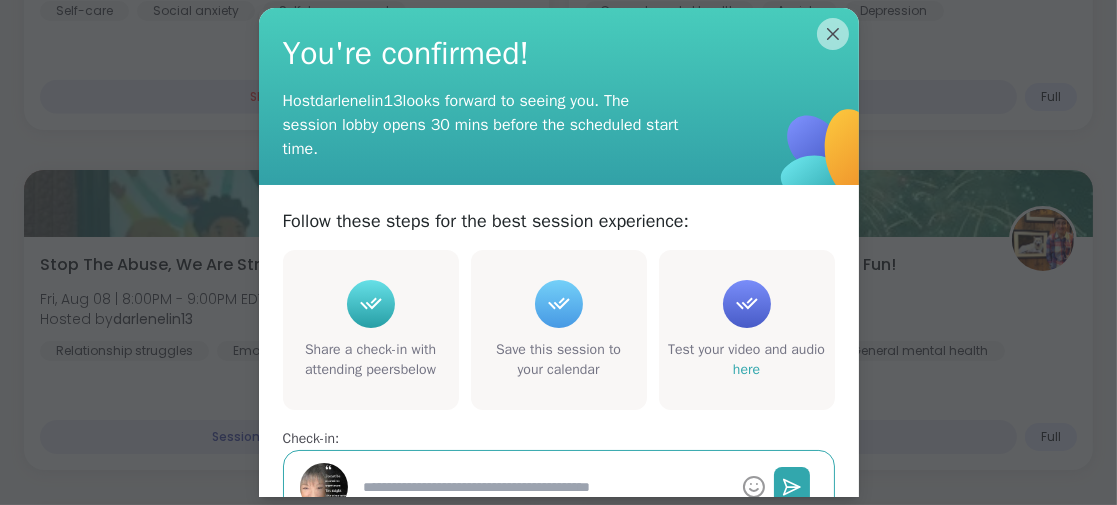 type on "*" 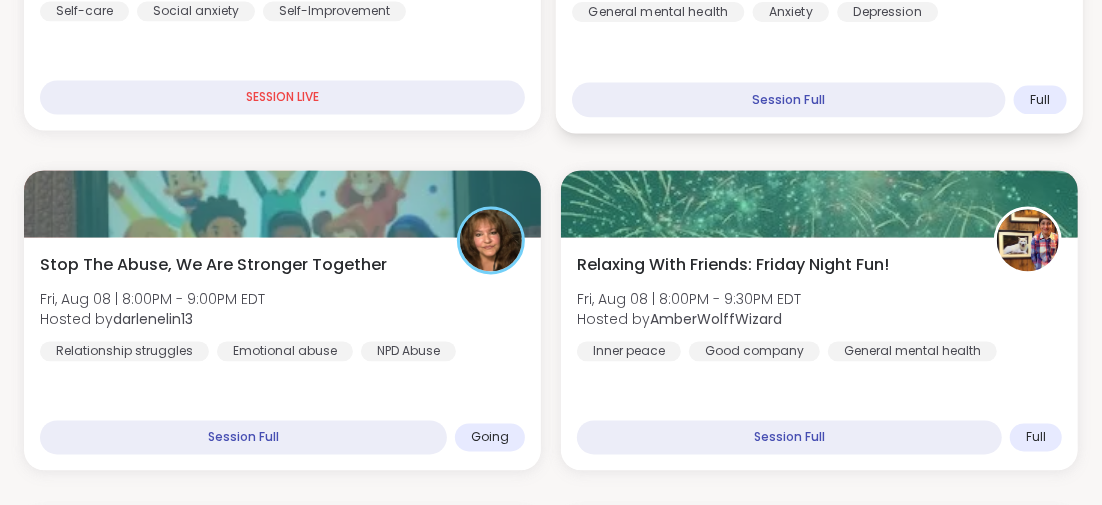 drag, startPoint x: 823, startPoint y: 36, endPoint x: 762, endPoint y: 86, distance: 78.873314 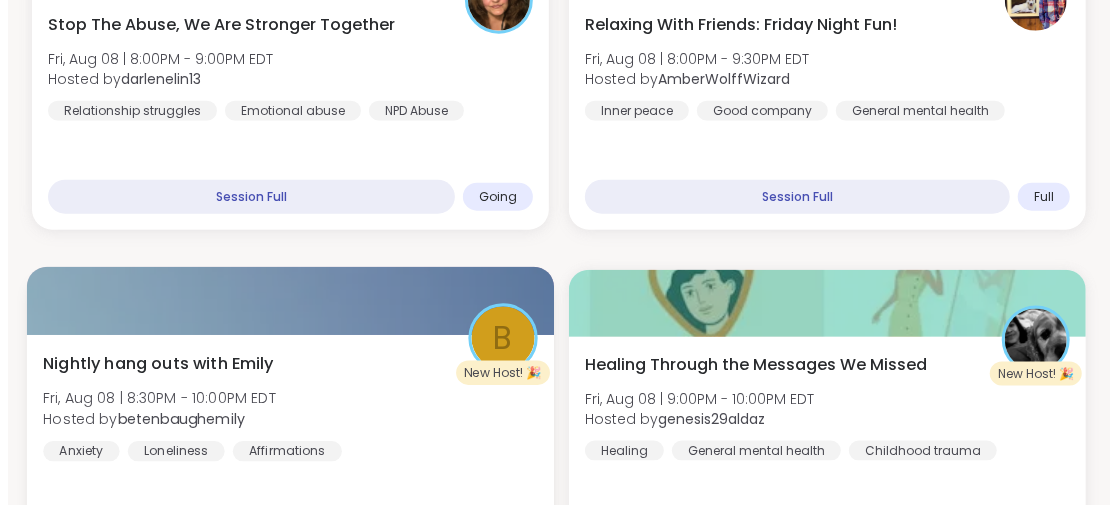 scroll, scrollTop: 1240, scrollLeft: 0, axis: vertical 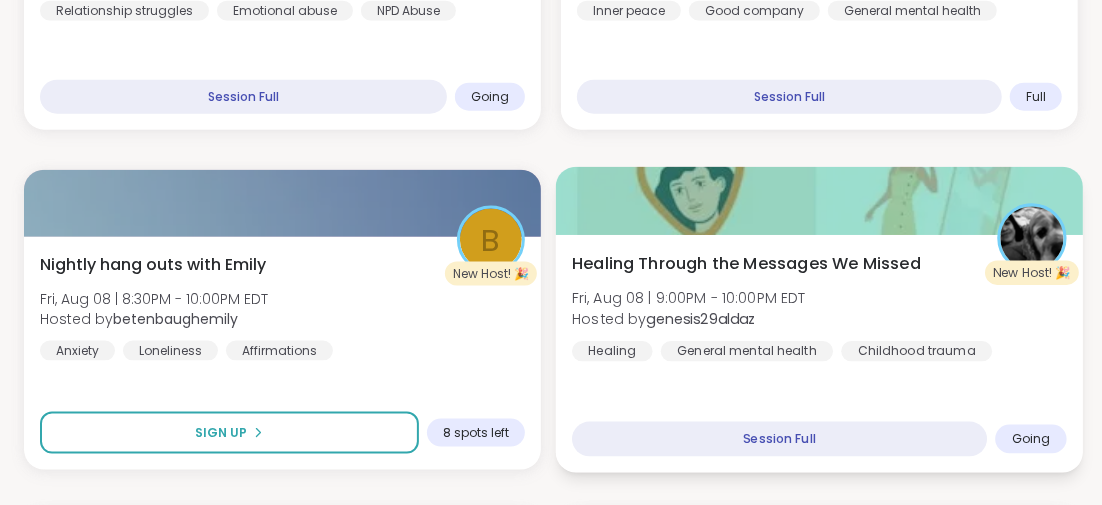 click on "Healing Through the Messages We Missed" at bounding box center (746, 263) 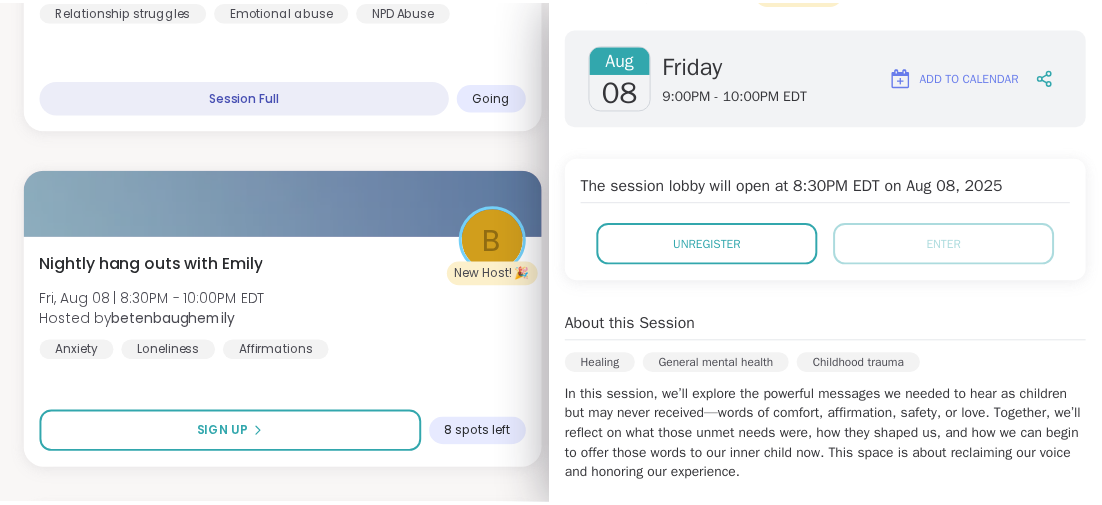 scroll, scrollTop: 0, scrollLeft: 0, axis: both 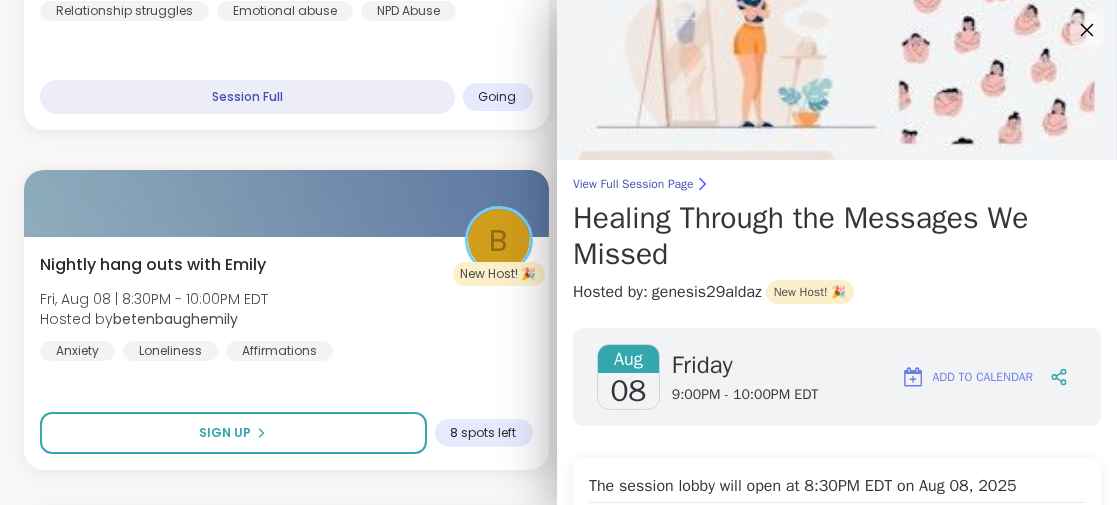 click 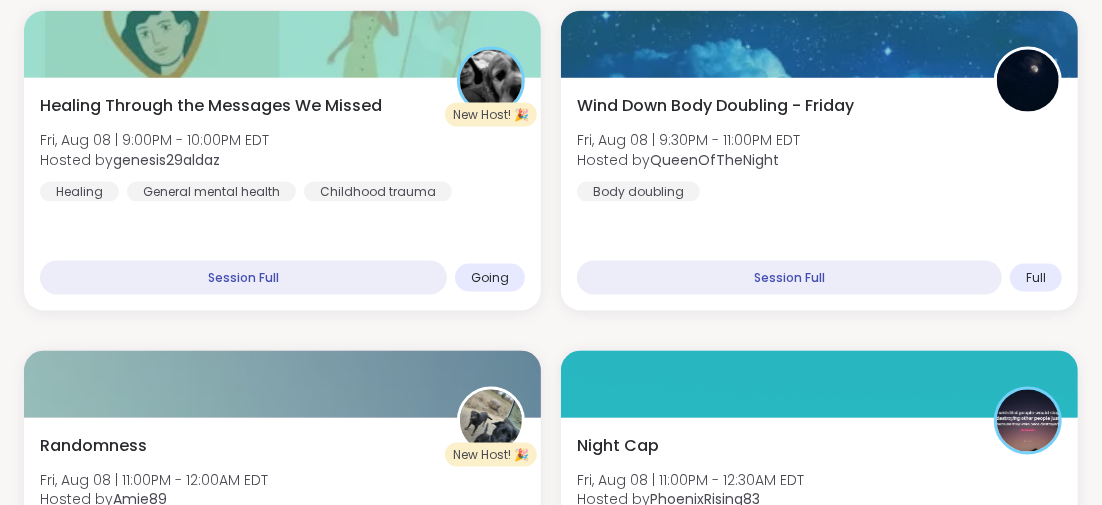 scroll, scrollTop: 1499, scrollLeft: 0, axis: vertical 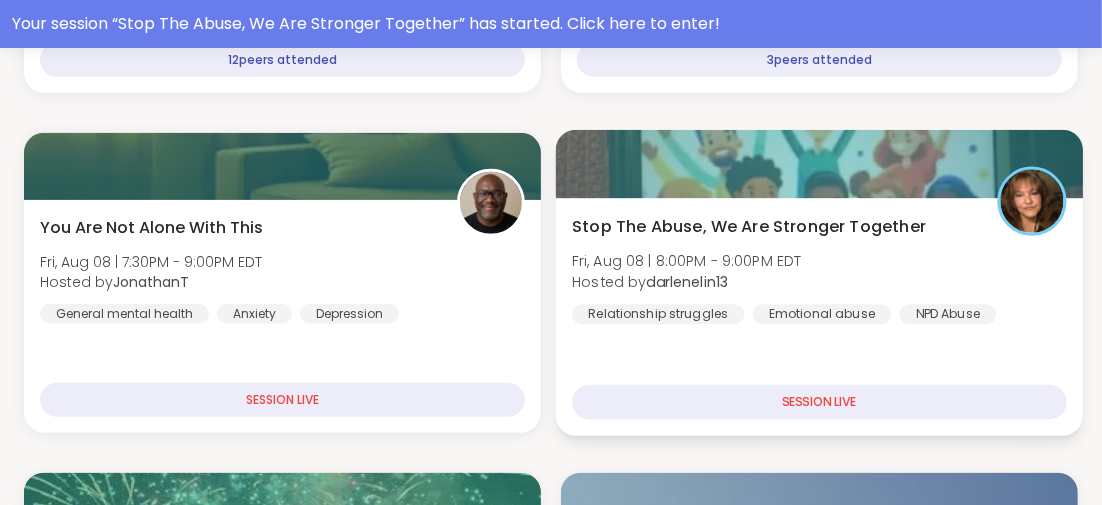 click on "Stop The Abuse,      We Are Stronger Together" at bounding box center [749, 226] 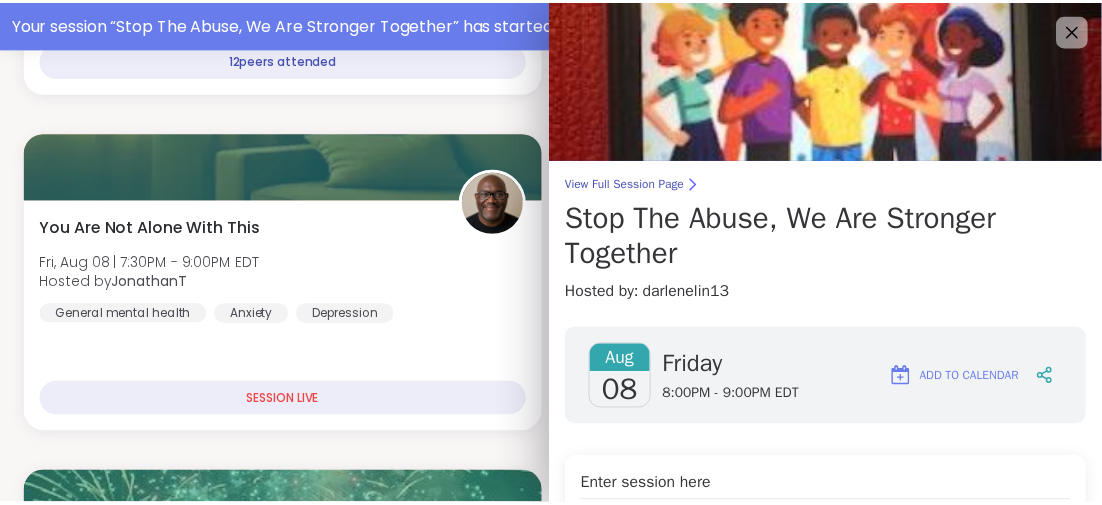 scroll, scrollTop: 200, scrollLeft: 0, axis: vertical 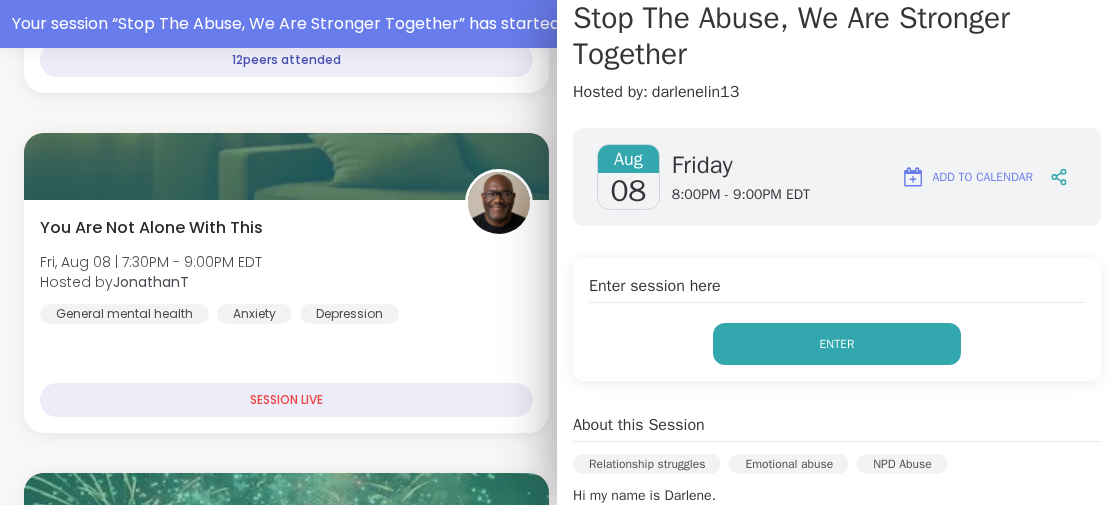 click on "Enter" at bounding box center (837, 344) 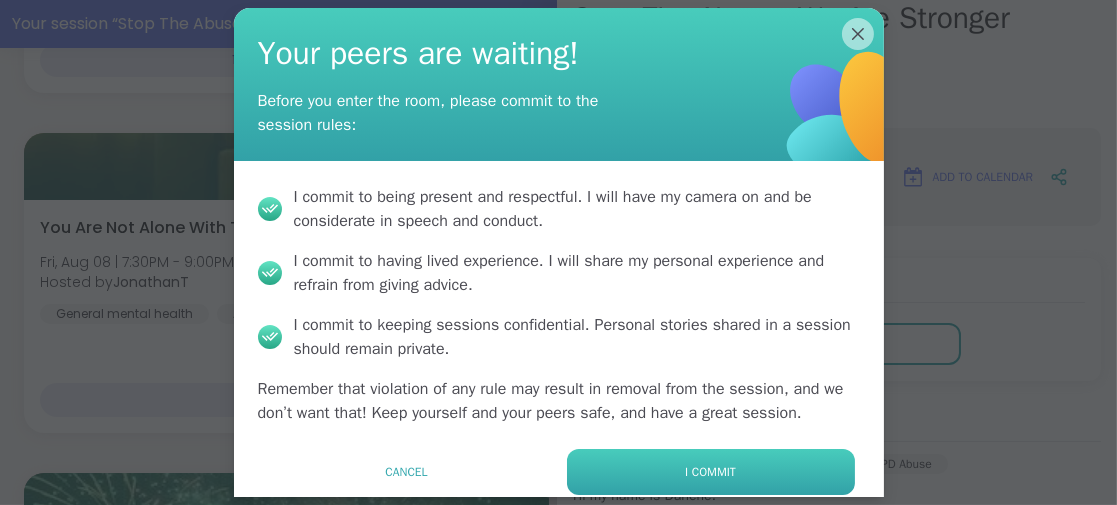 click on "I commit" at bounding box center [711, 472] 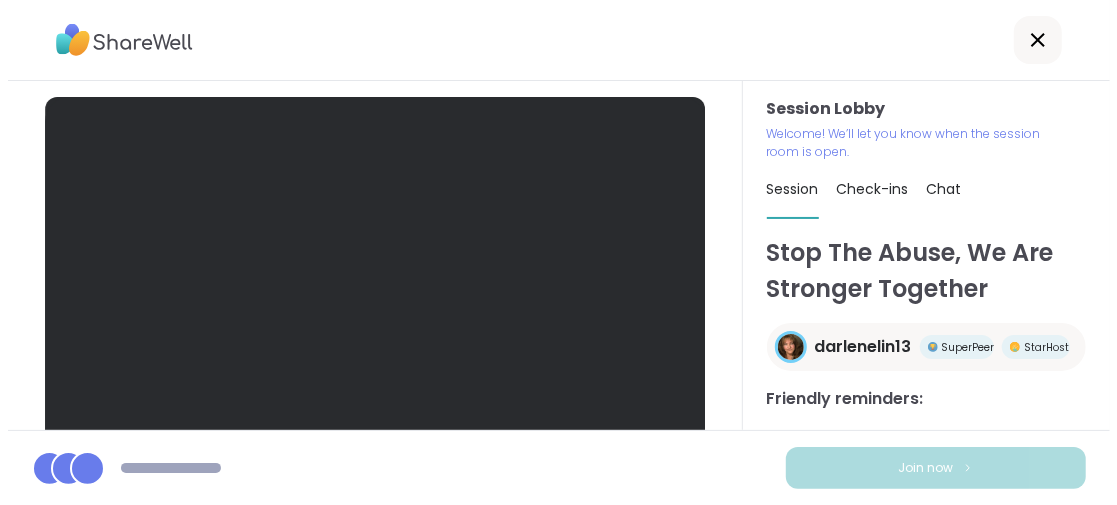scroll, scrollTop: 0, scrollLeft: 0, axis: both 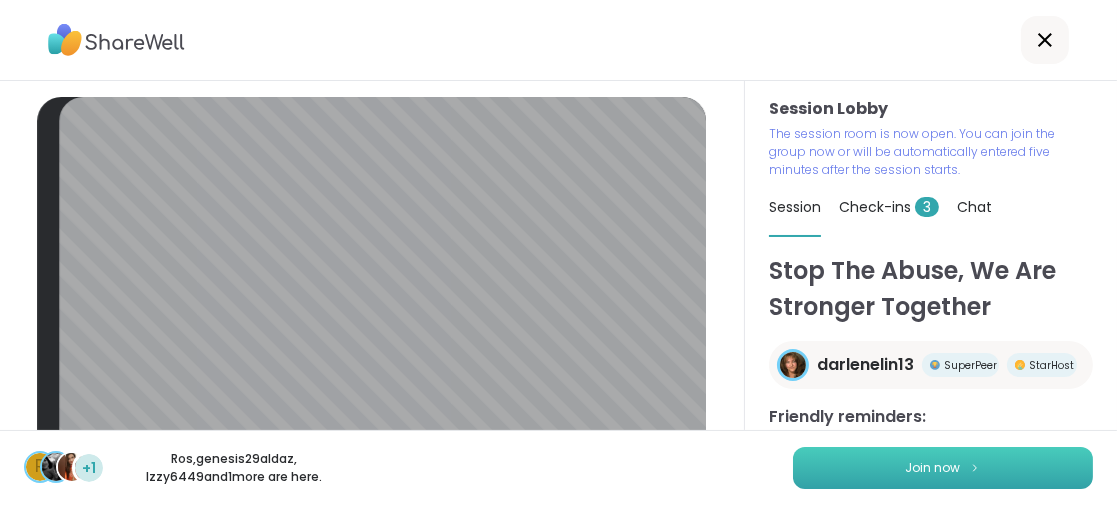 click on "Join now" at bounding box center [933, 468] 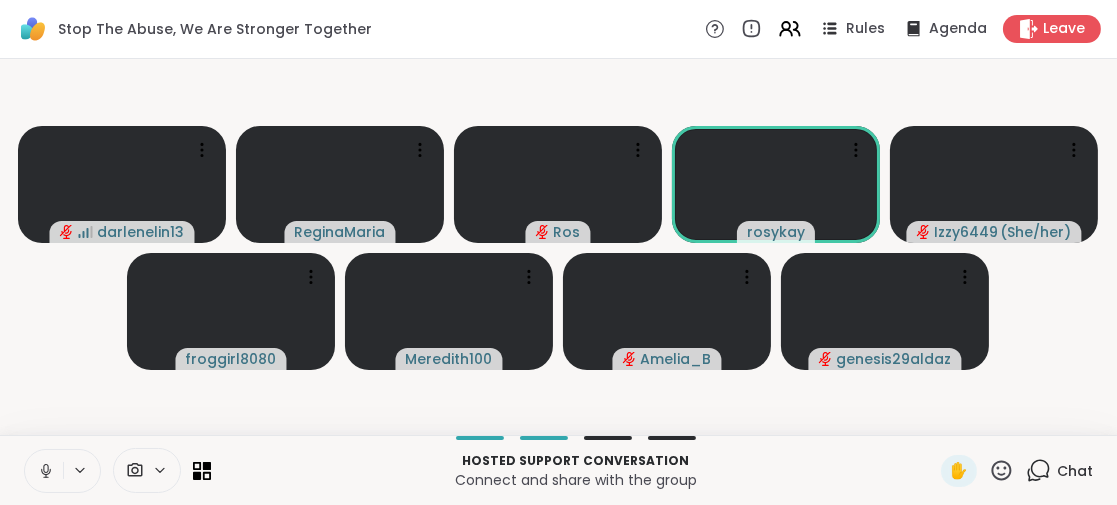 click 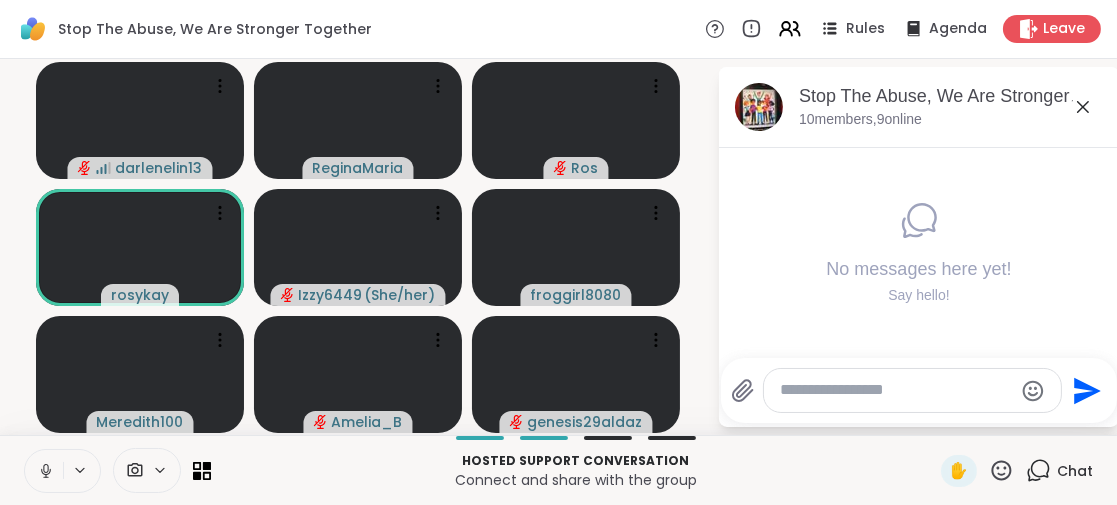 click 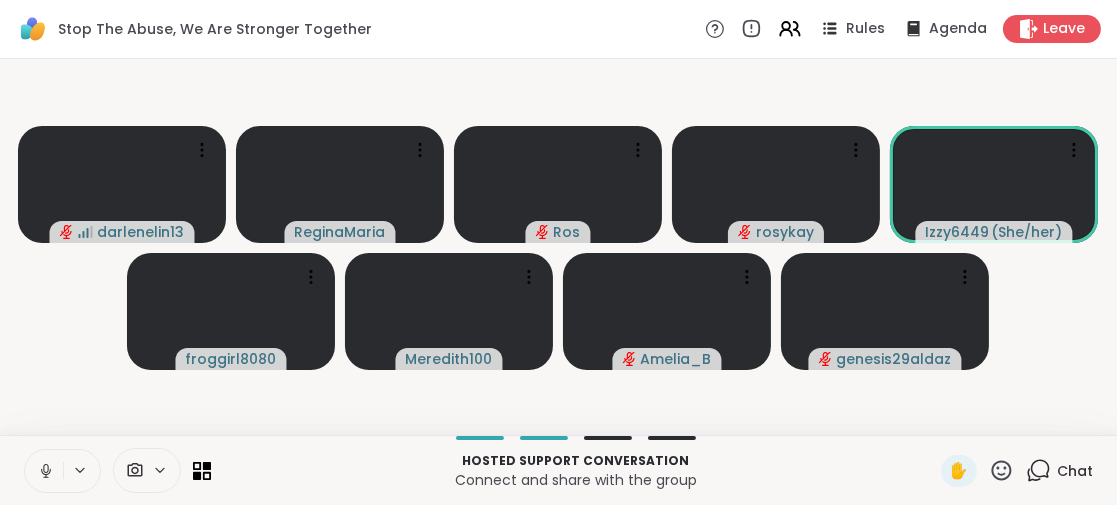 click at bounding box center [44, 471] 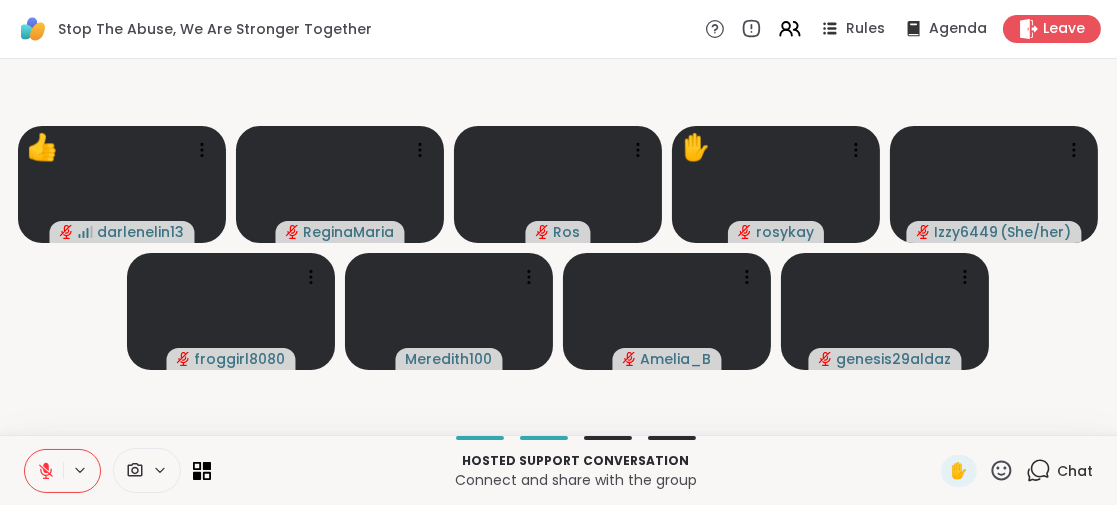 click 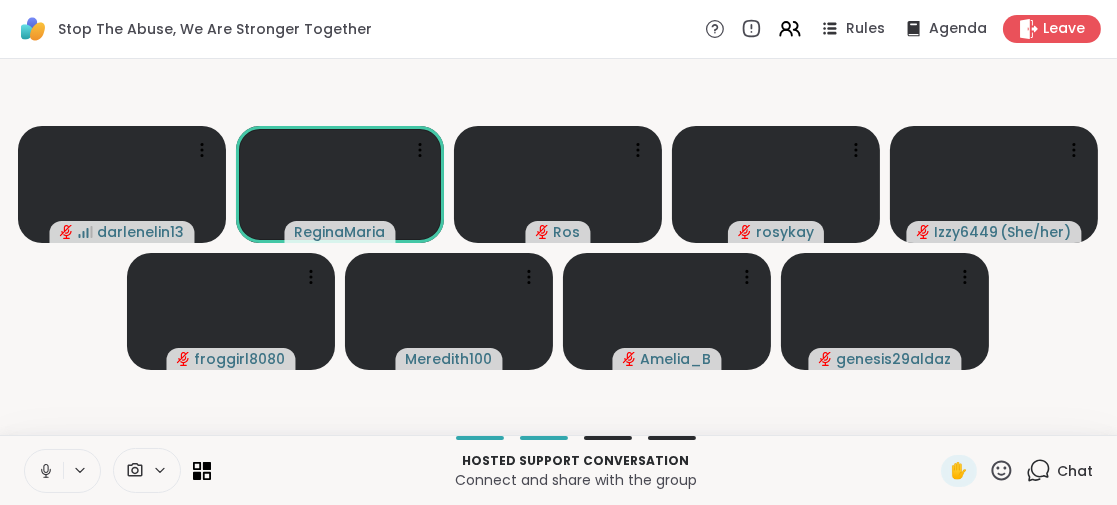 click 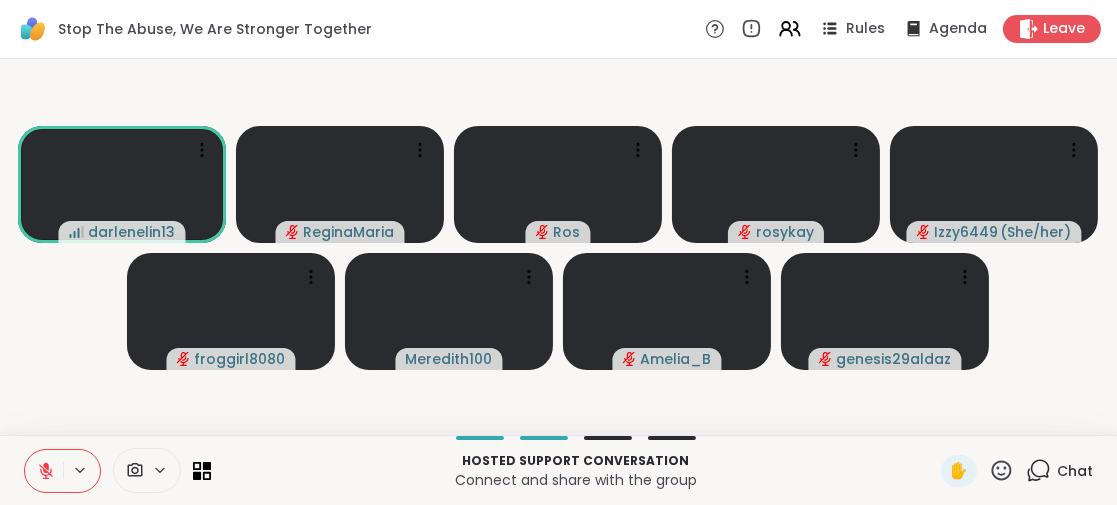 click 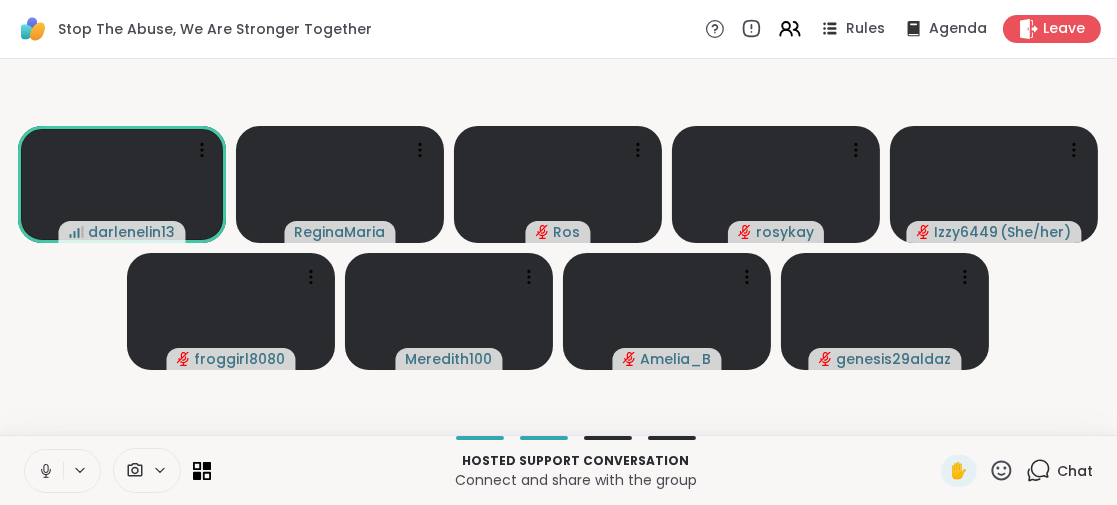 click 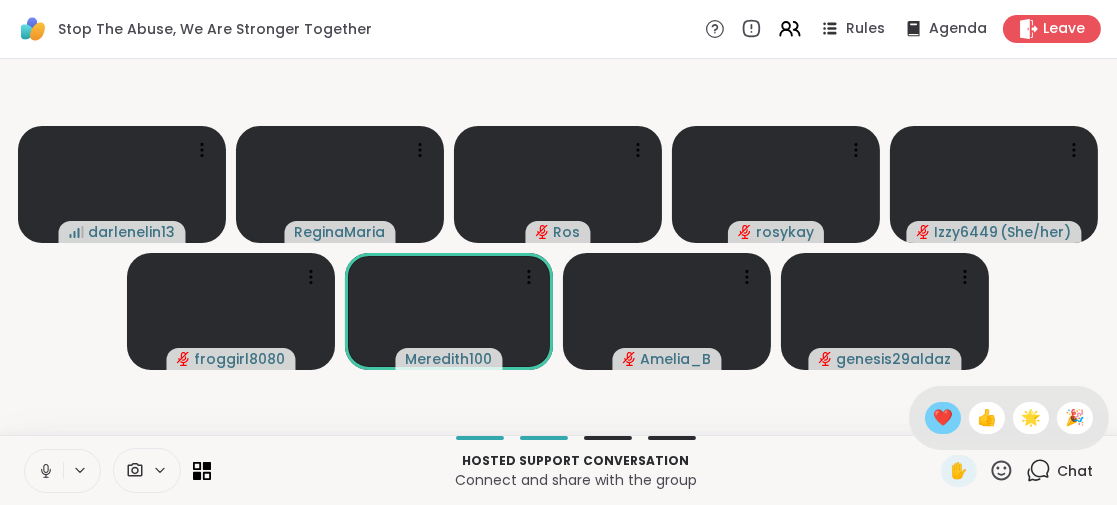 click on "❤️" at bounding box center (943, 418) 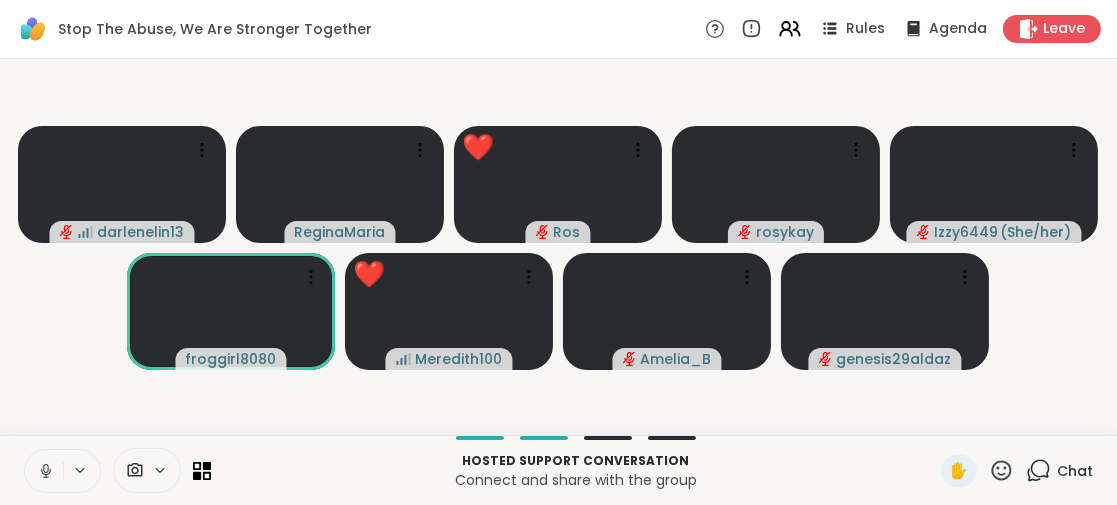 click 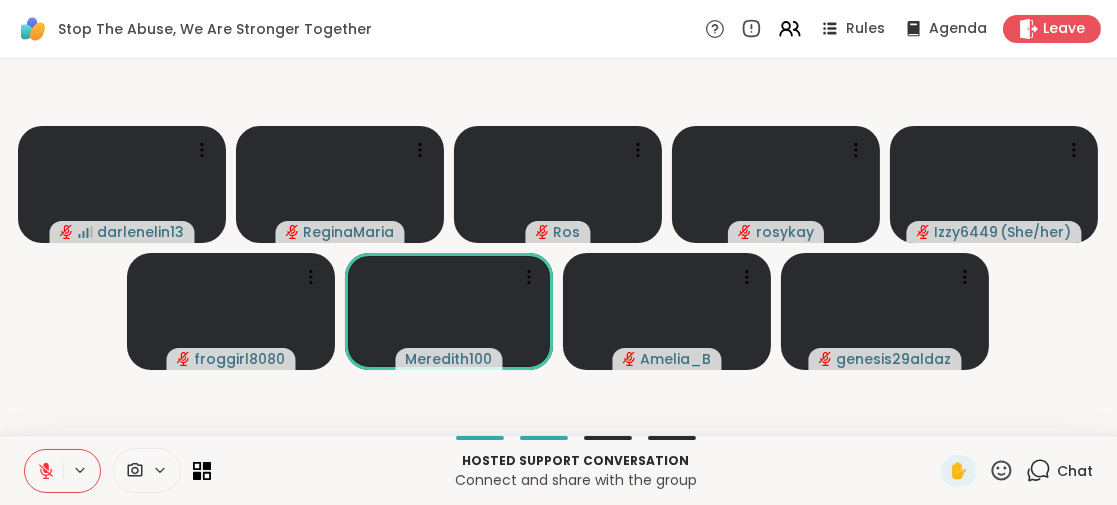 click 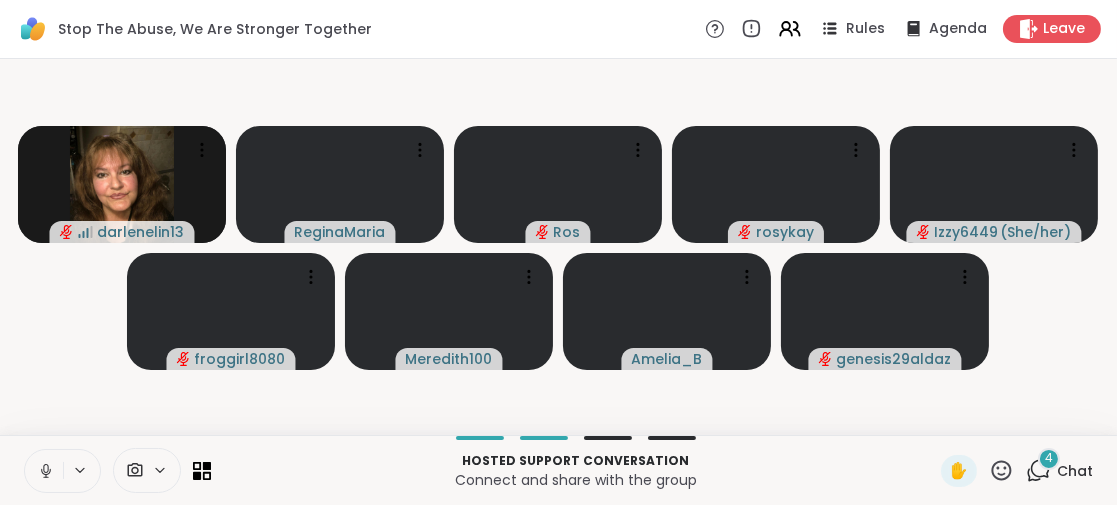 click on "4" at bounding box center [1049, 458] 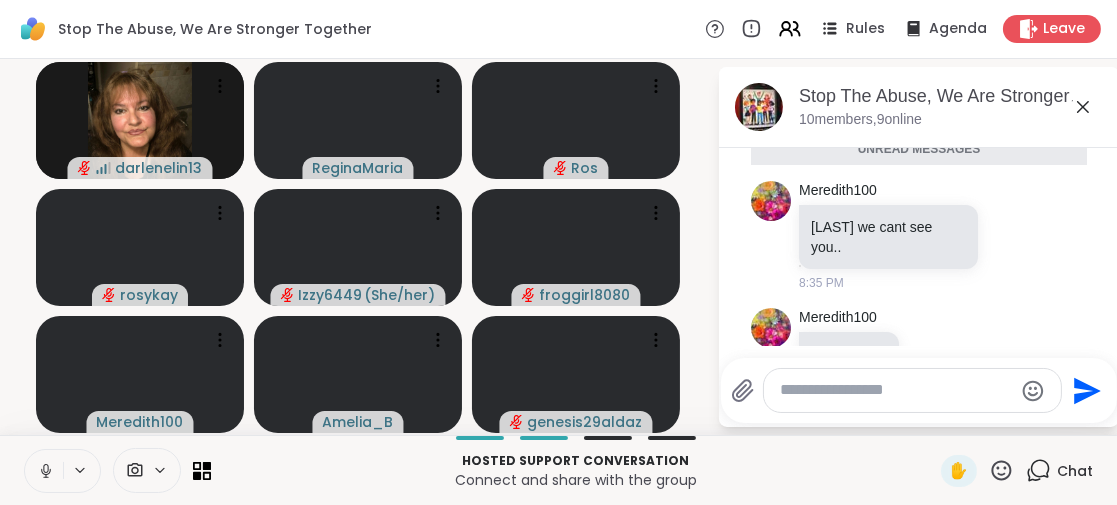 scroll, scrollTop: 0, scrollLeft: 0, axis: both 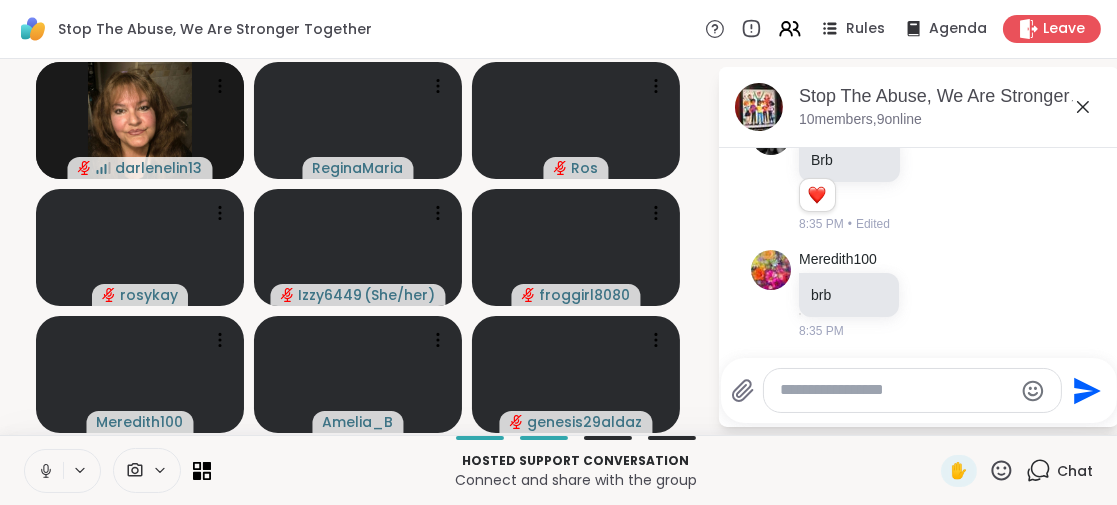 click 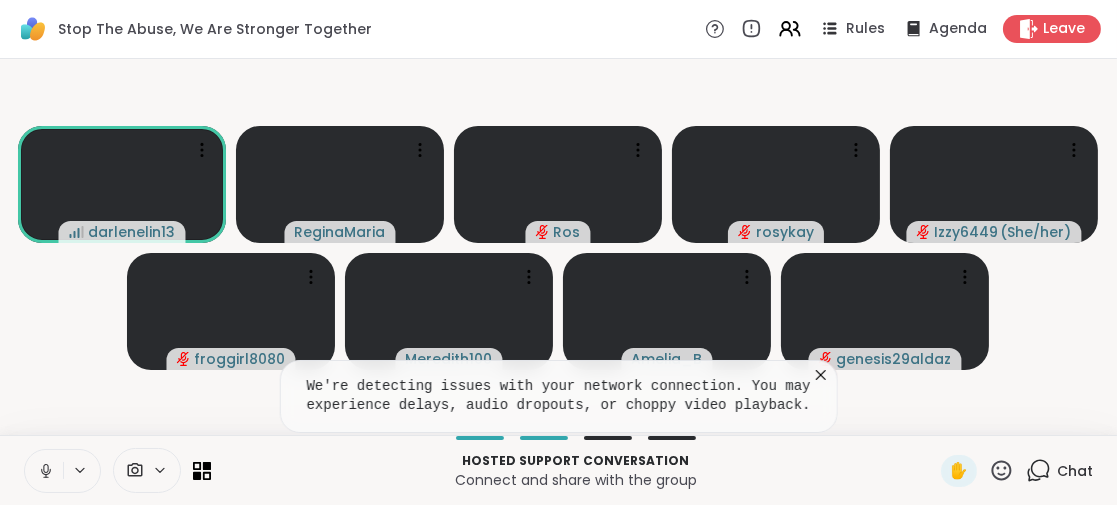 click 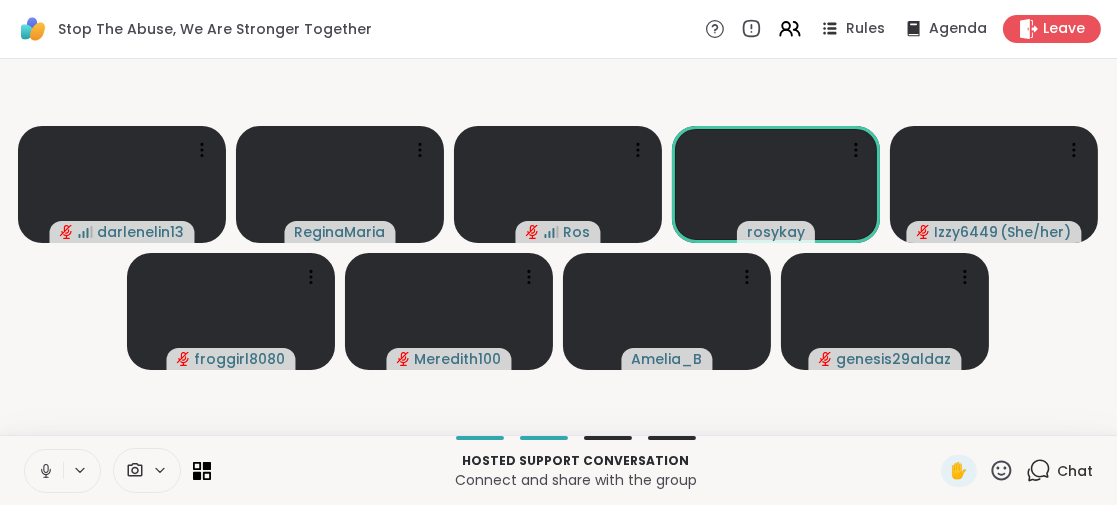 click 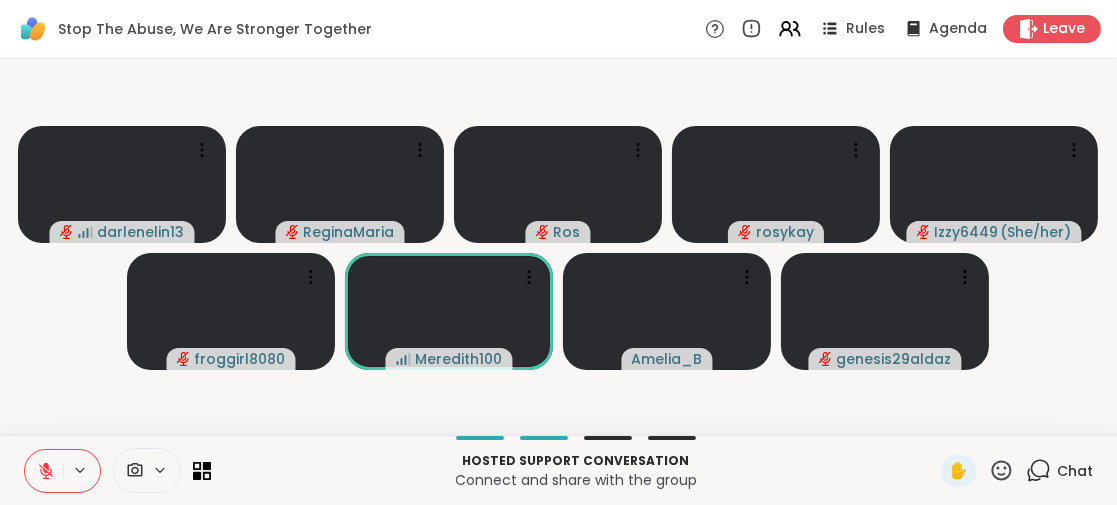 drag, startPoint x: 37, startPoint y: 469, endPoint x: 57, endPoint y: 471, distance: 20.09975 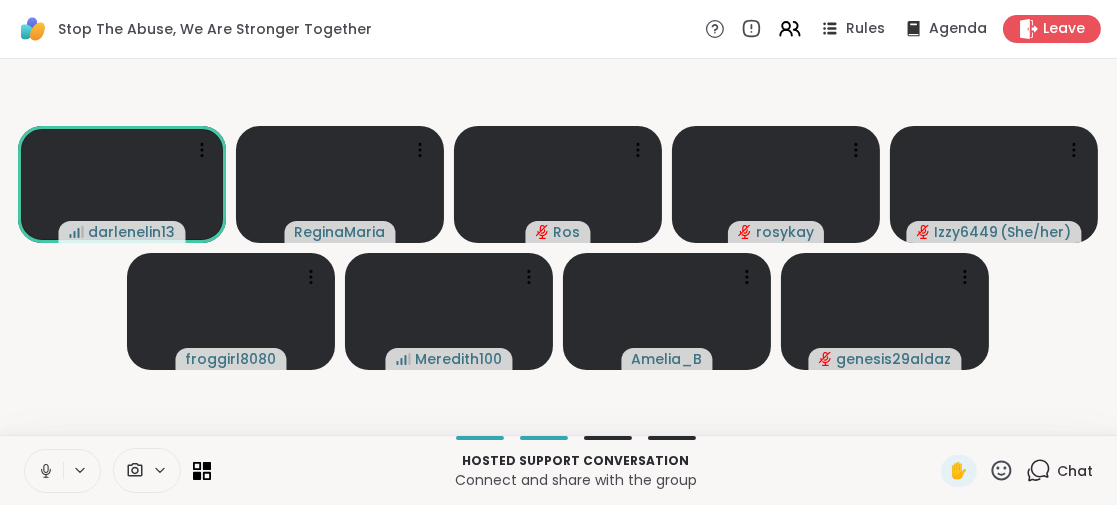 click 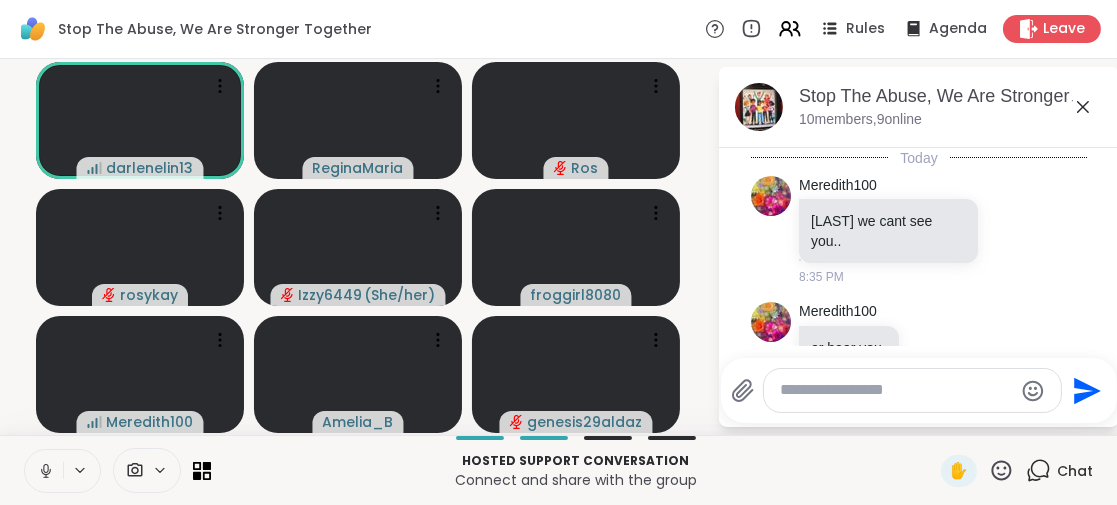 scroll, scrollTop: 294, scrollLeft: 0, axis: vertical 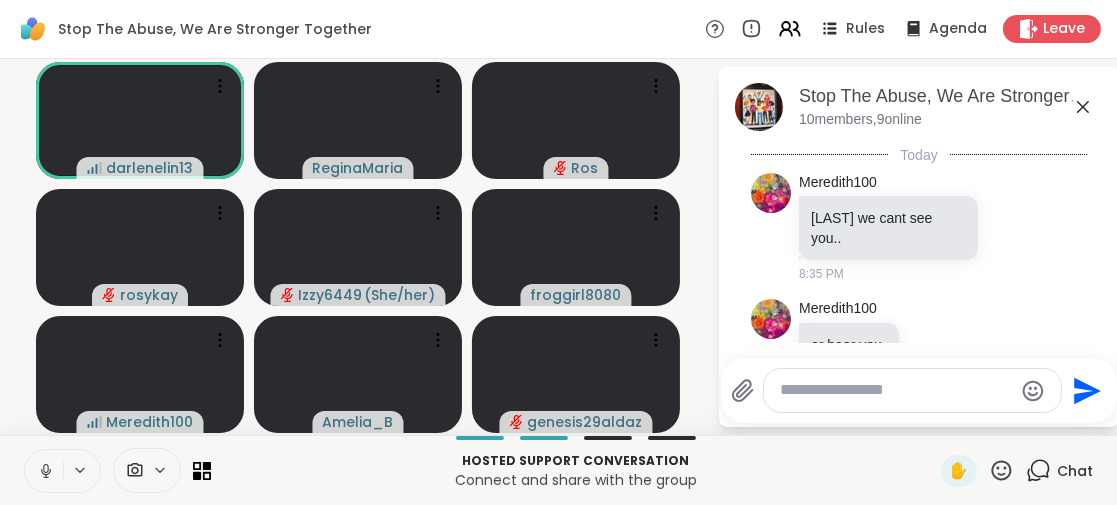 click 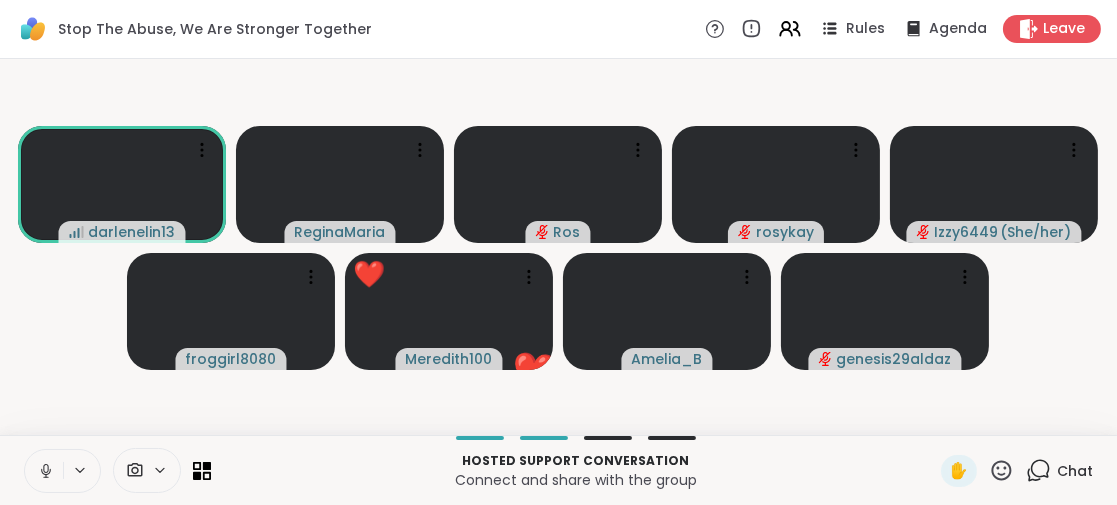 click 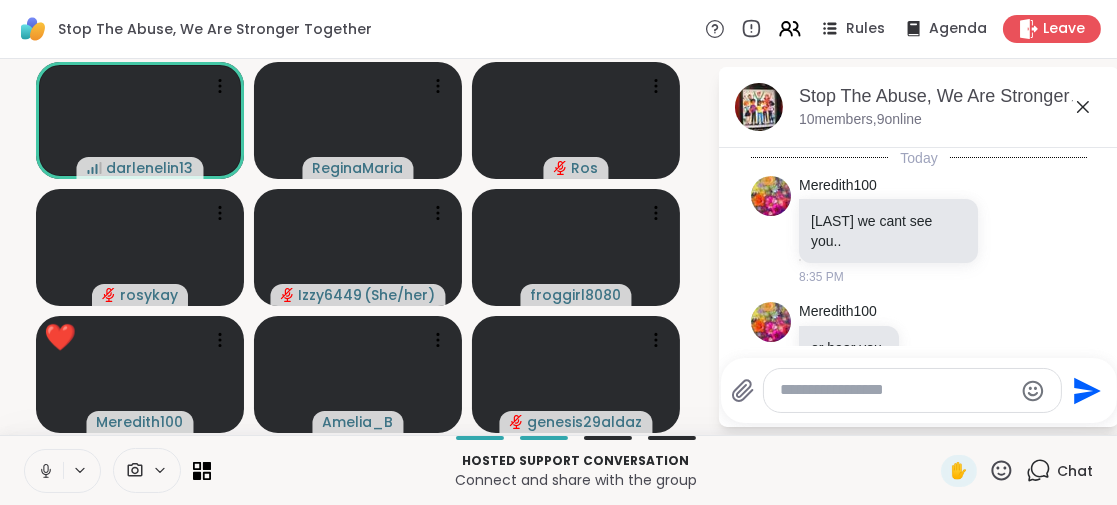 scroll, scrollTop: 294, scrollLeft: 0, axis: vertical 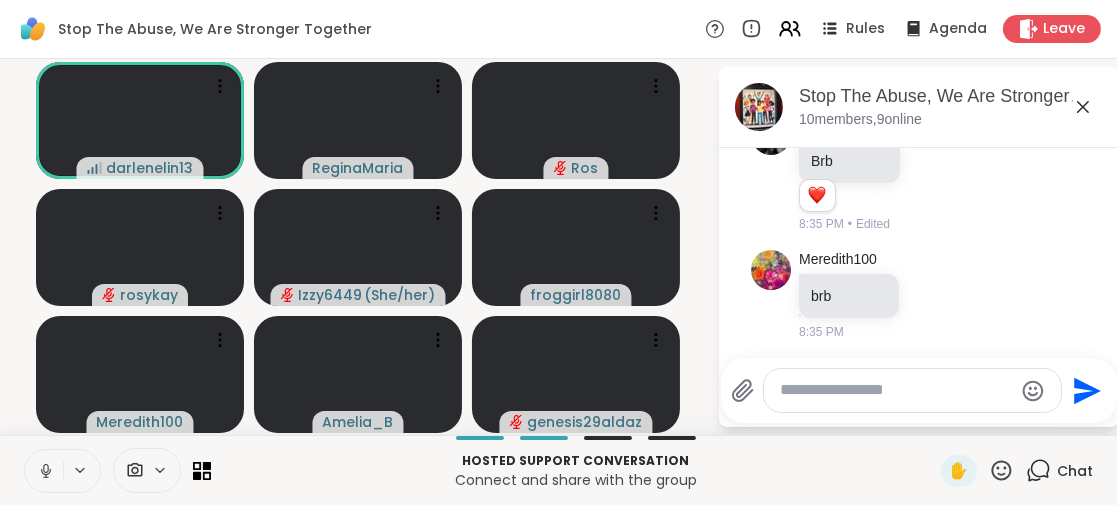 click on "Hosted support conversation Connect and share with the group ✋ Chat" at bounding box center (558, 470) 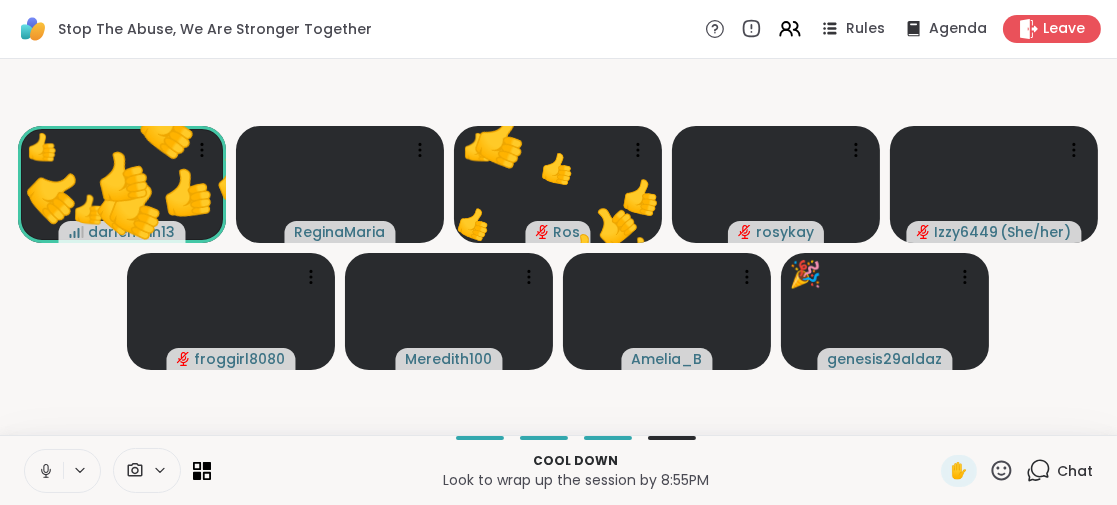 click 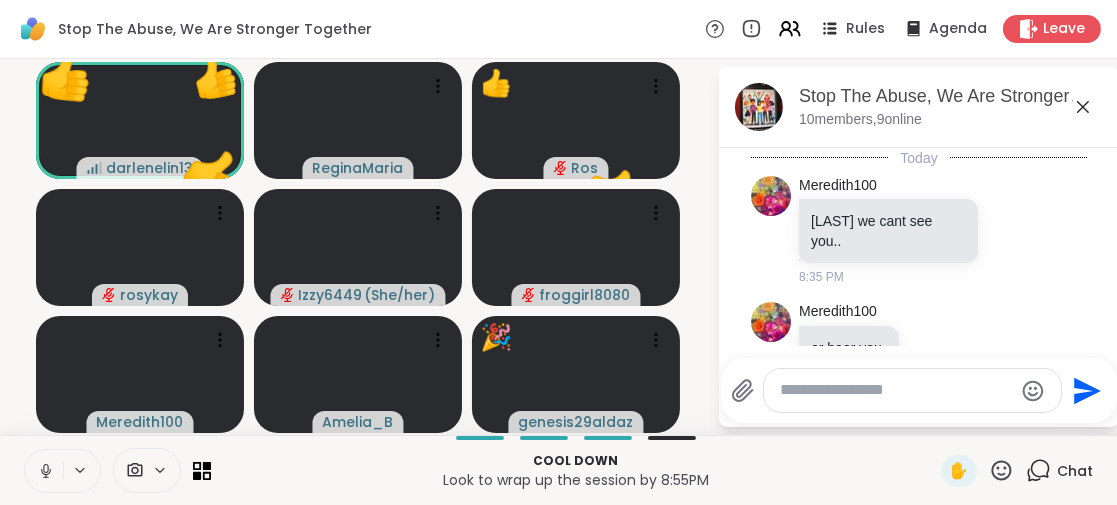 scroll, scrollTop: 294, scrollLeft: 0, axis: vertical 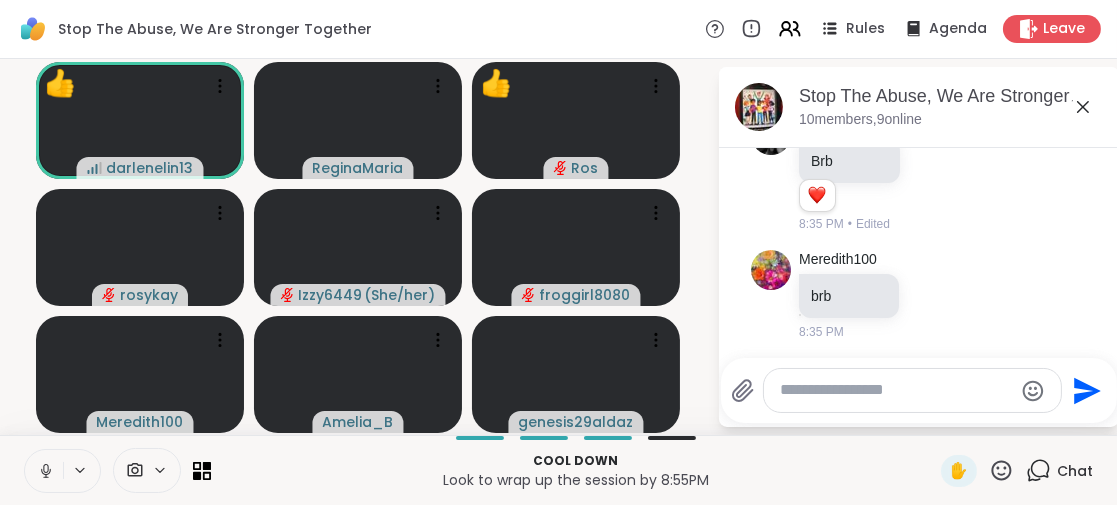 click at bounding box center [896, 390] 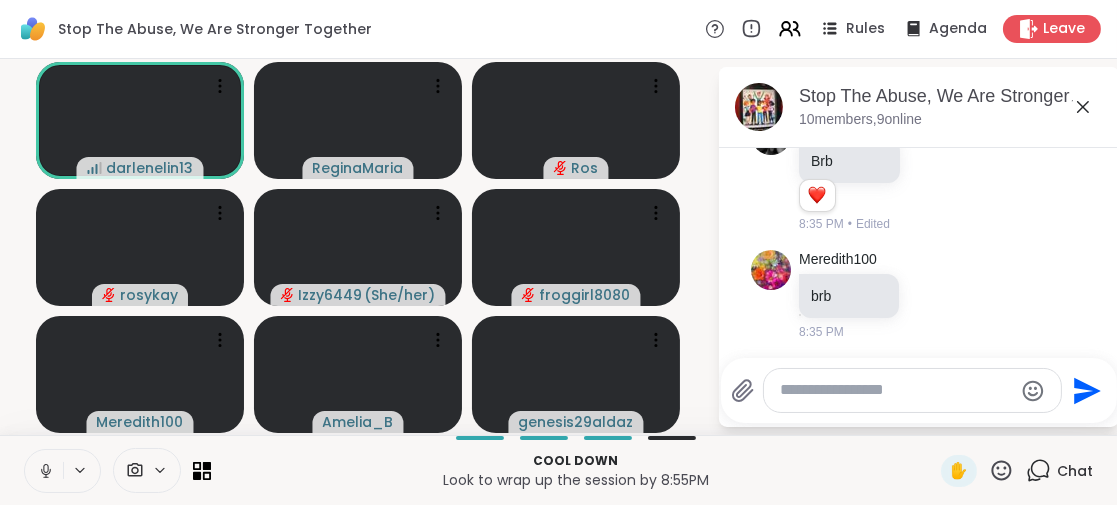 click 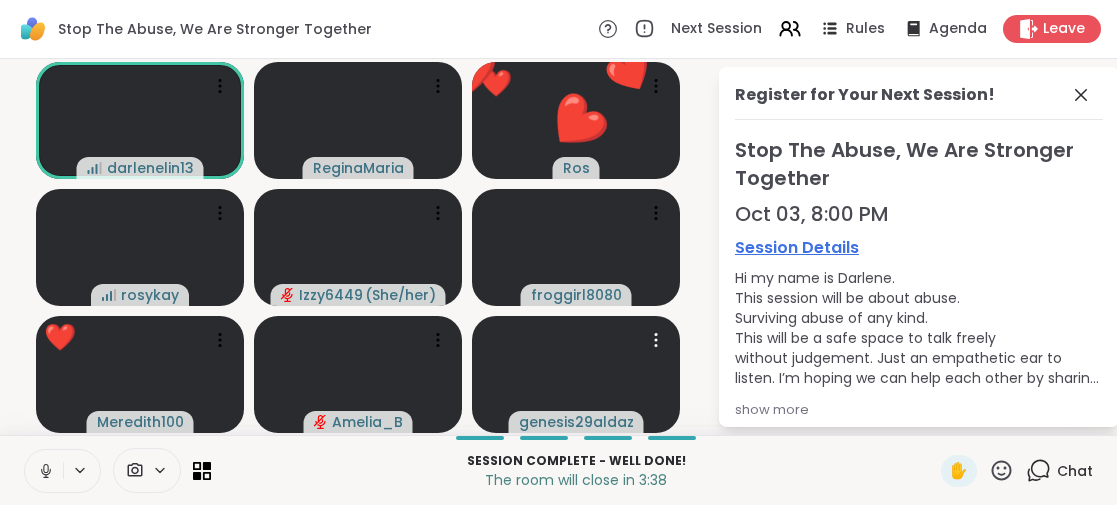 scroll, scrollTop: 0, scrollLeft: 0, axis: both 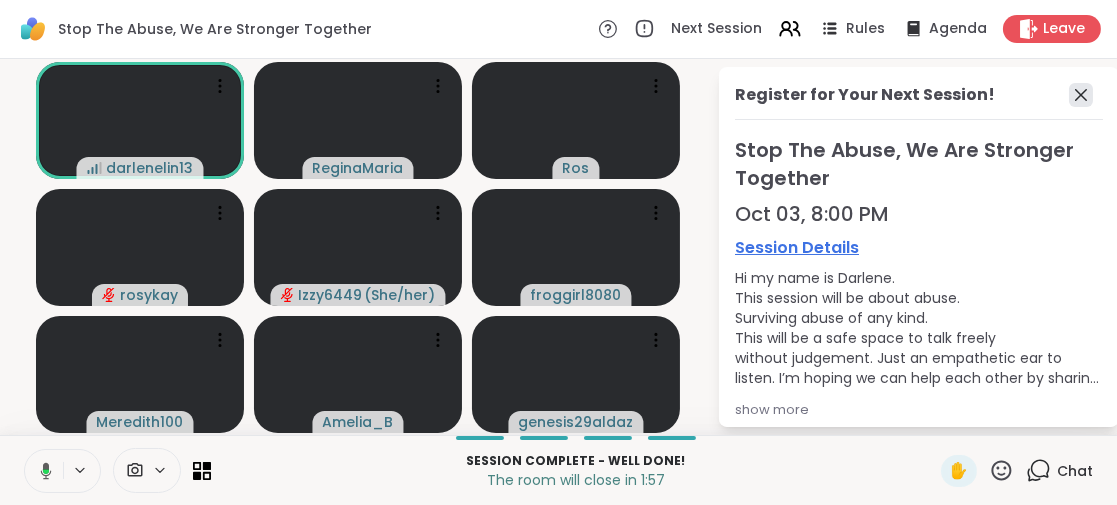 click 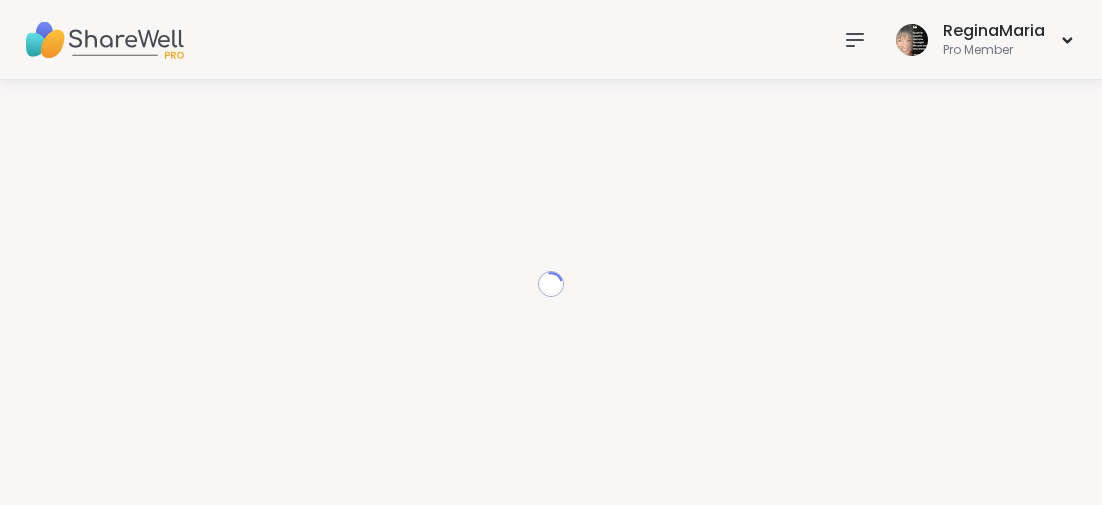 scroll, scrollTop: 0, scrollLeft: 0, axis: both 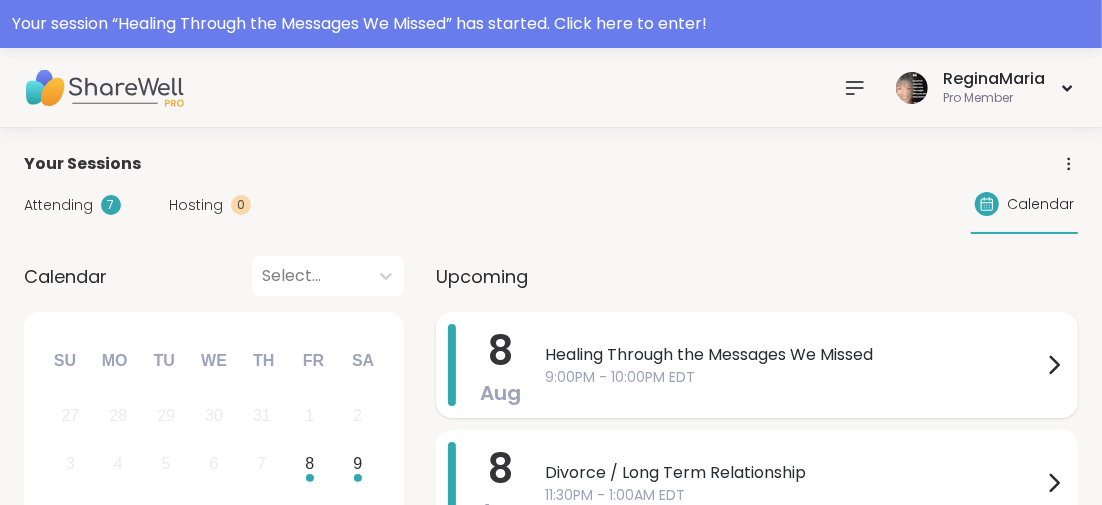 click on "Healing Through the Messages We Missed" at bounding box center [793, 355] 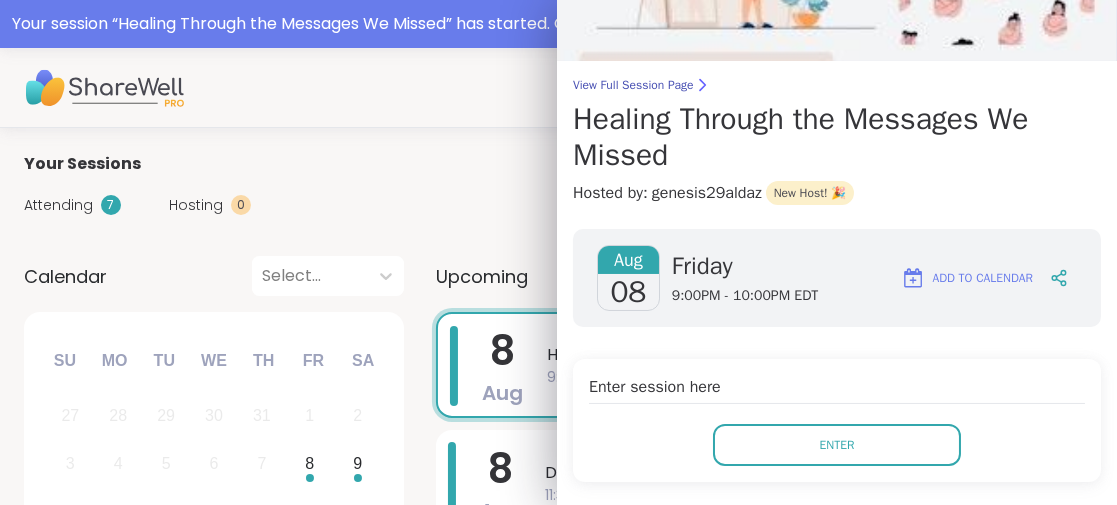 scroll, scrollTop: 200, scrollLeft: 0, axis: vertical 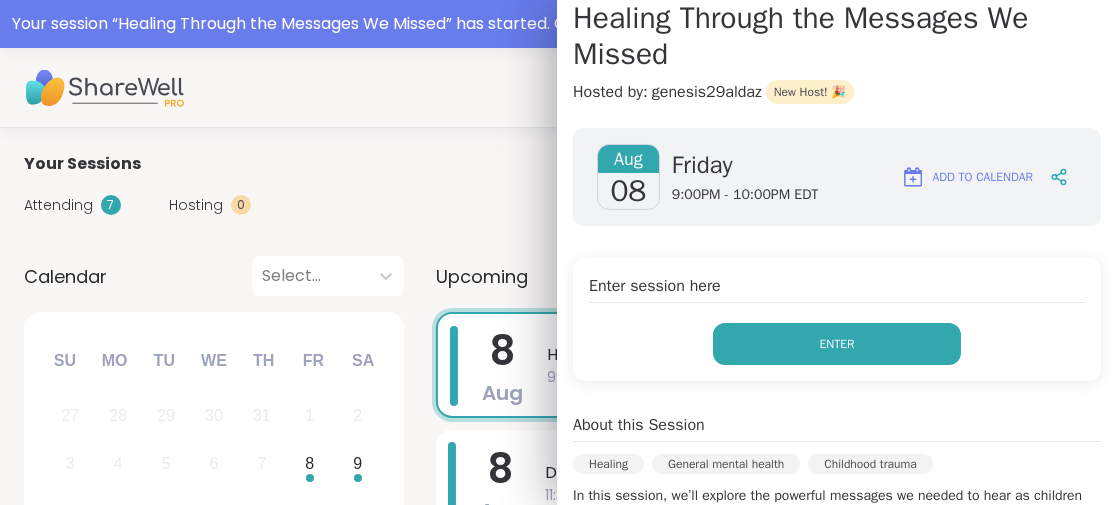 click on "Enter" at bounding box center [837, 344] 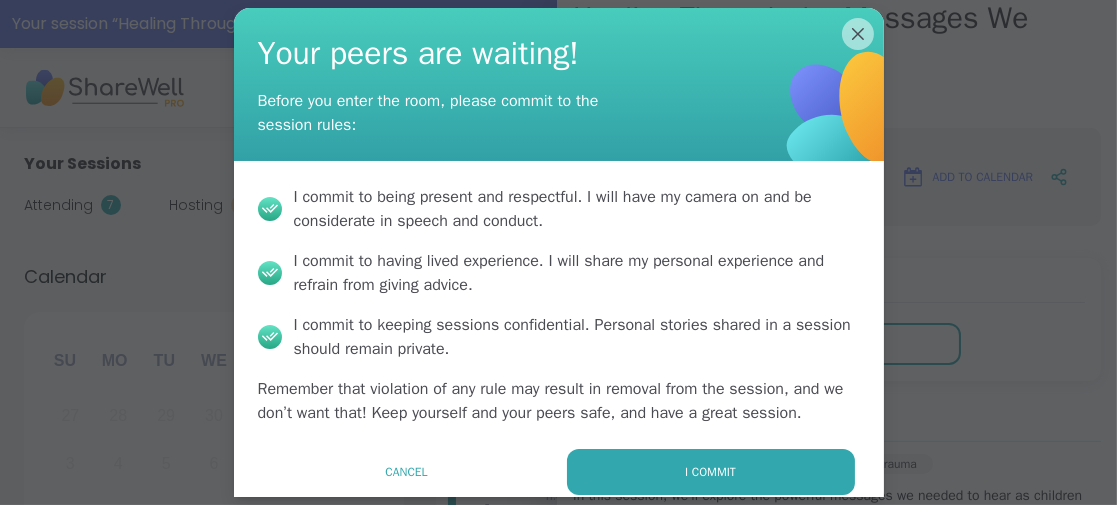 scroll, scrollTop: 21, scrollLeft: 0, axis: vertical 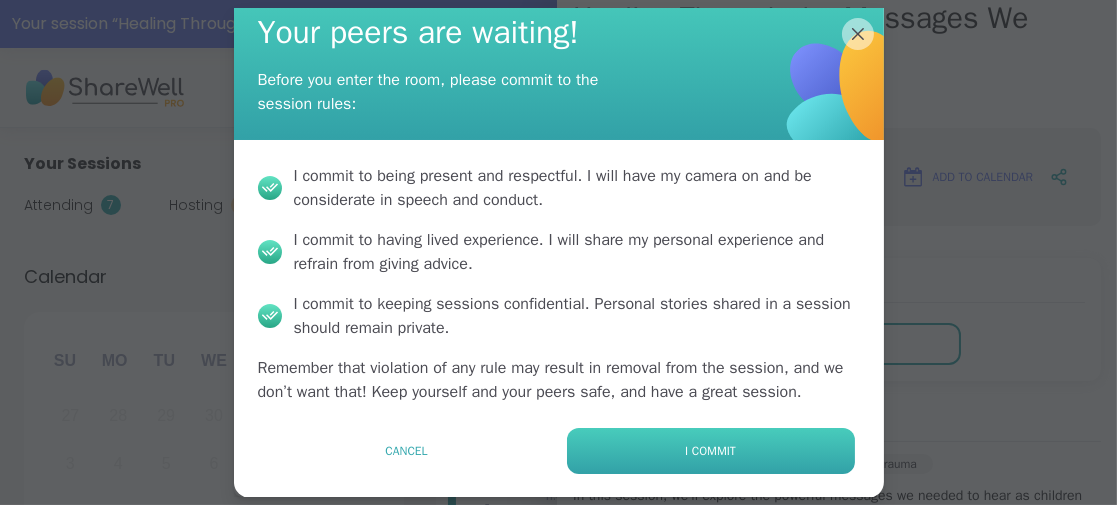 click on "I commit" at bounding box center (710, 451) 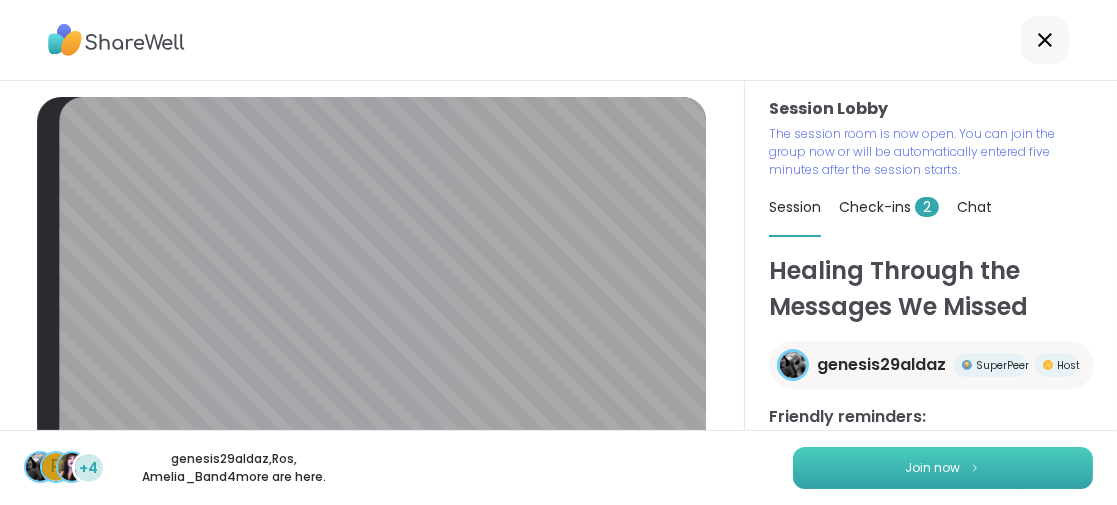 click on "Join now" at bounding box center [943, 468] 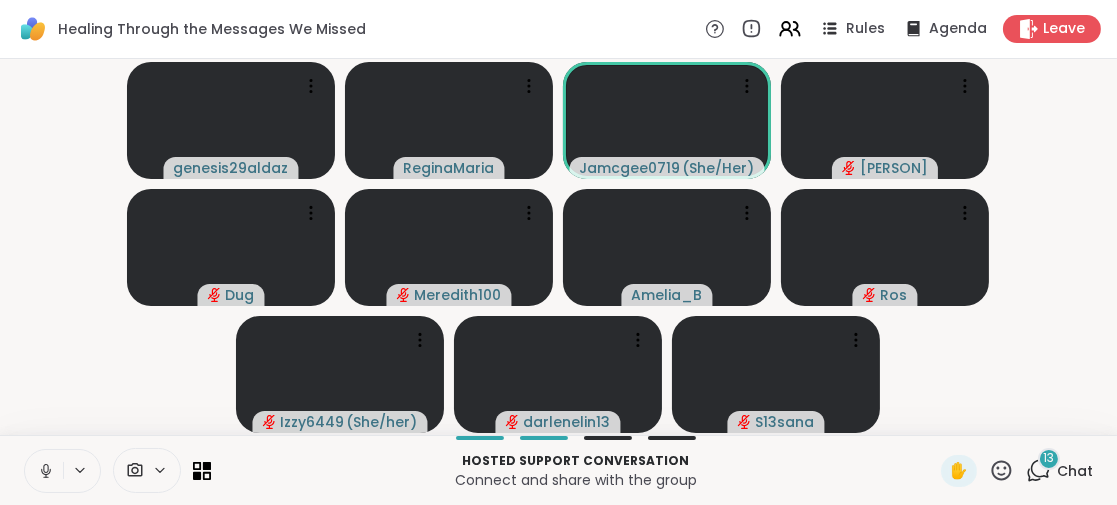 click on "13" at bounding box center (1049, 458) 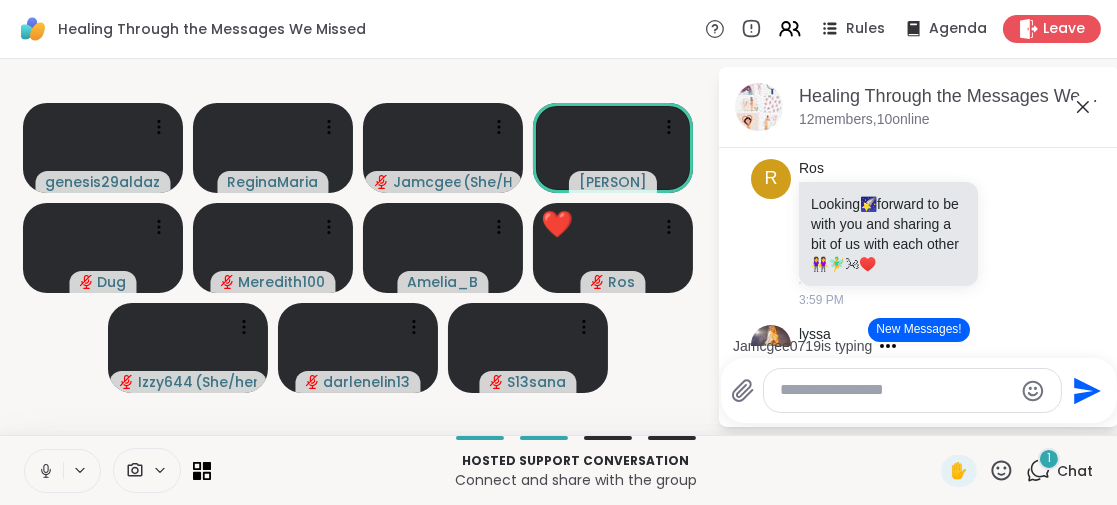 scroll, scrollTop: 800, scrollLeft: 0, axis: vertical 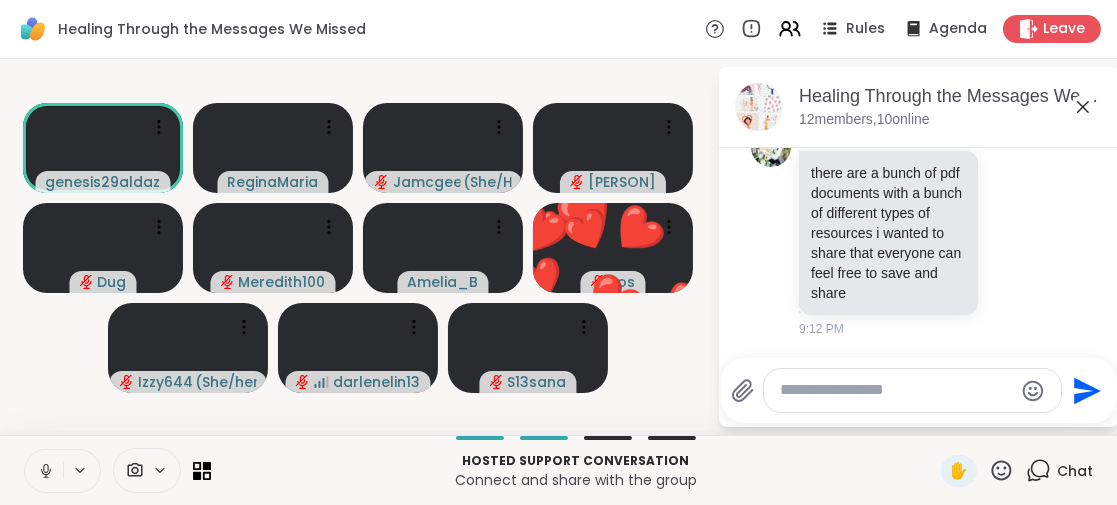 click 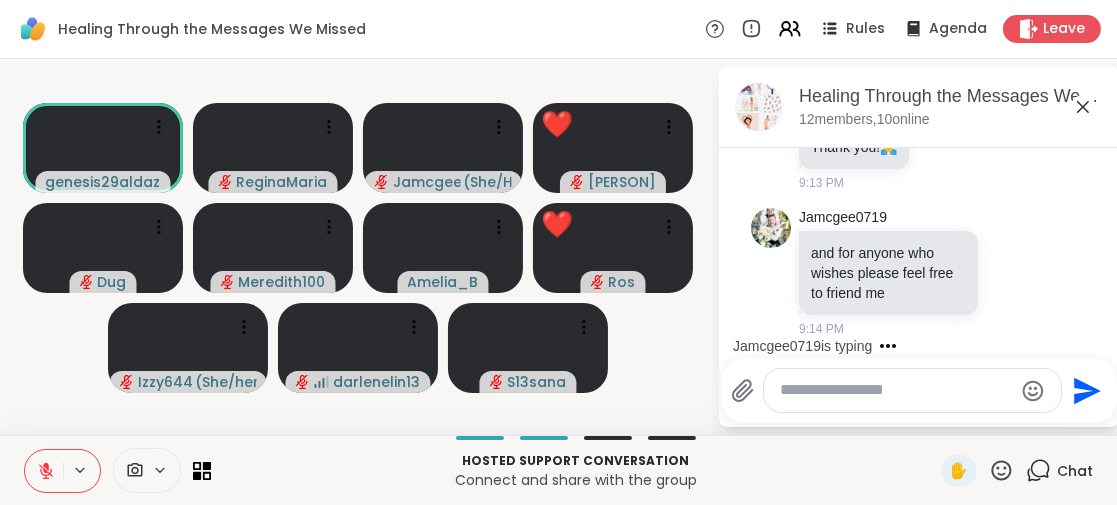 scroll, scrollTop: 4754, scrollLeft: 0, axis: vertical 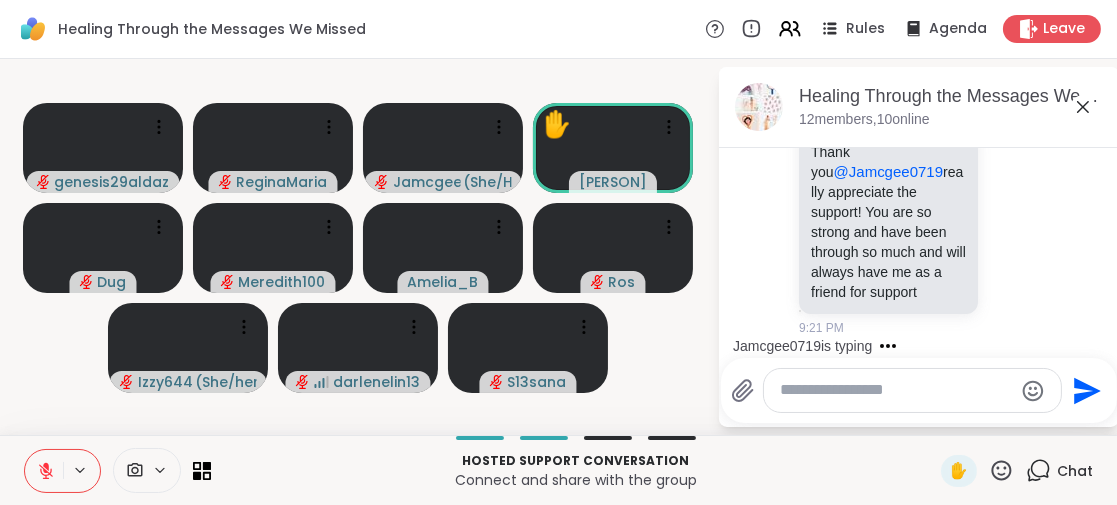 click at bounding box center [896, 390] 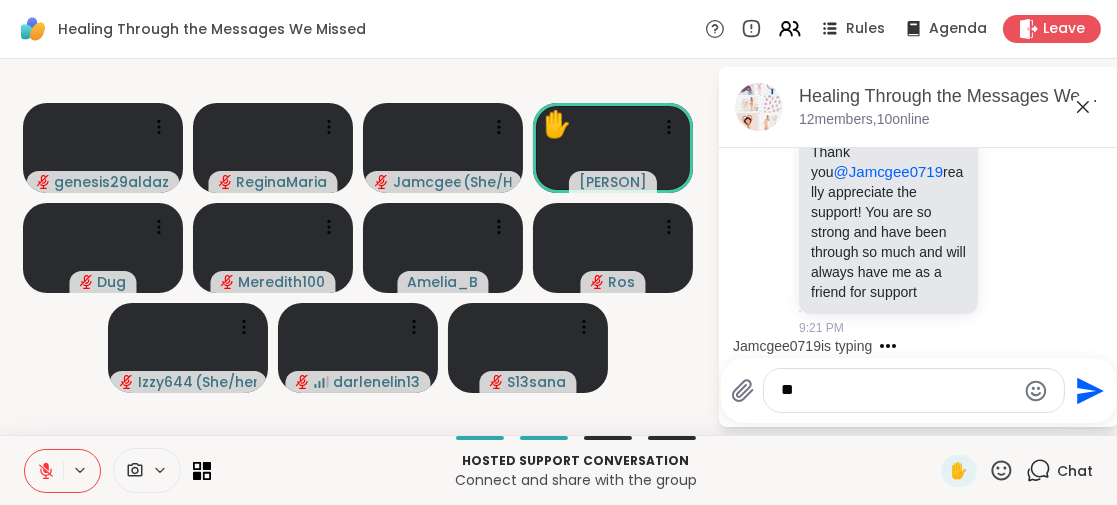 type on "***" 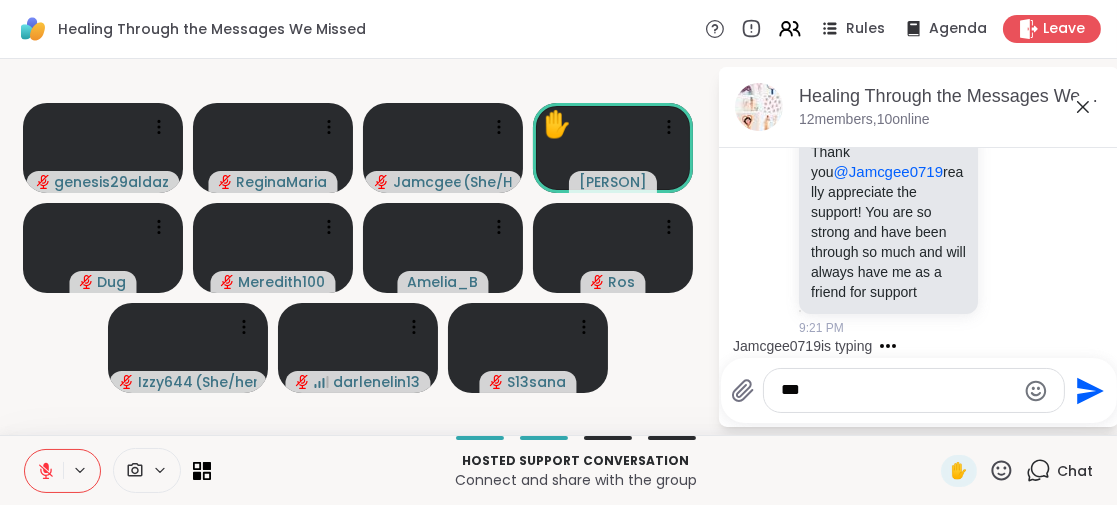 type 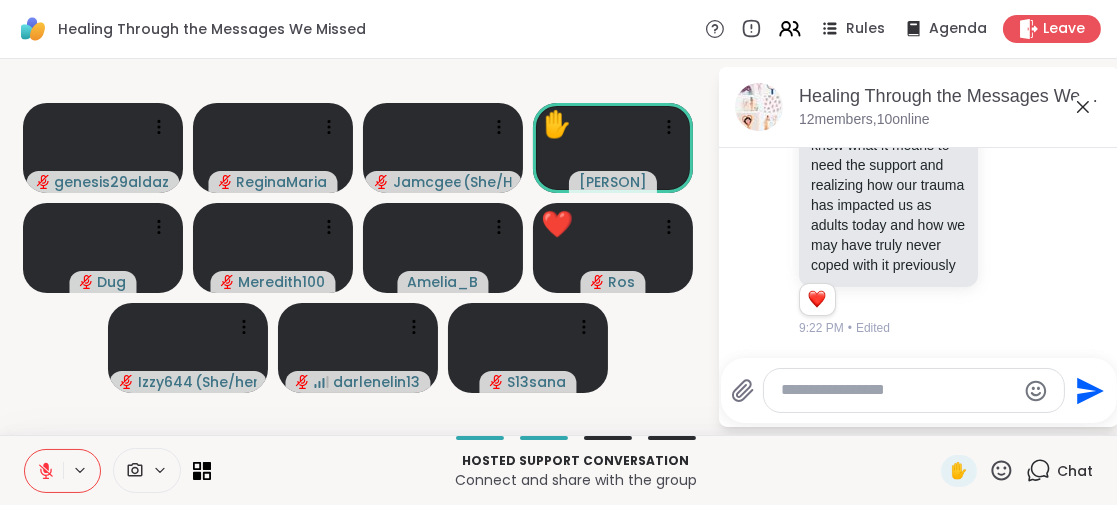 scroll, scrollTop: 5646, scrollLeft: 0, axis: vertical 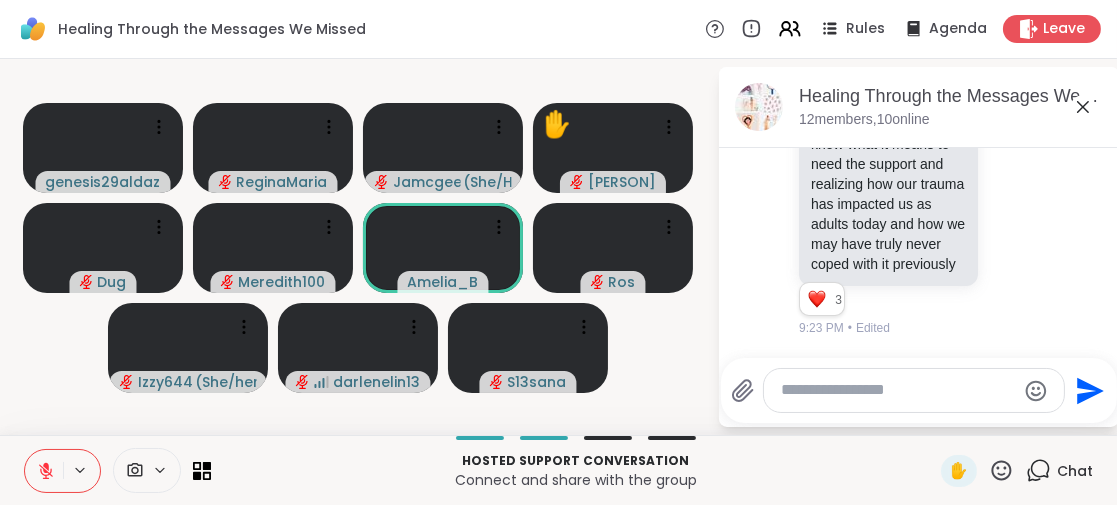 click 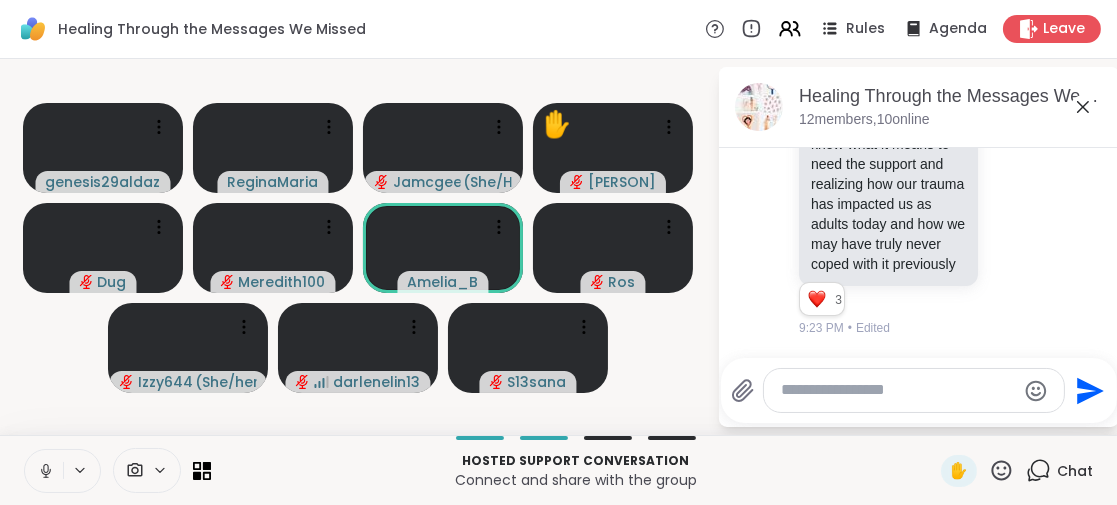 click 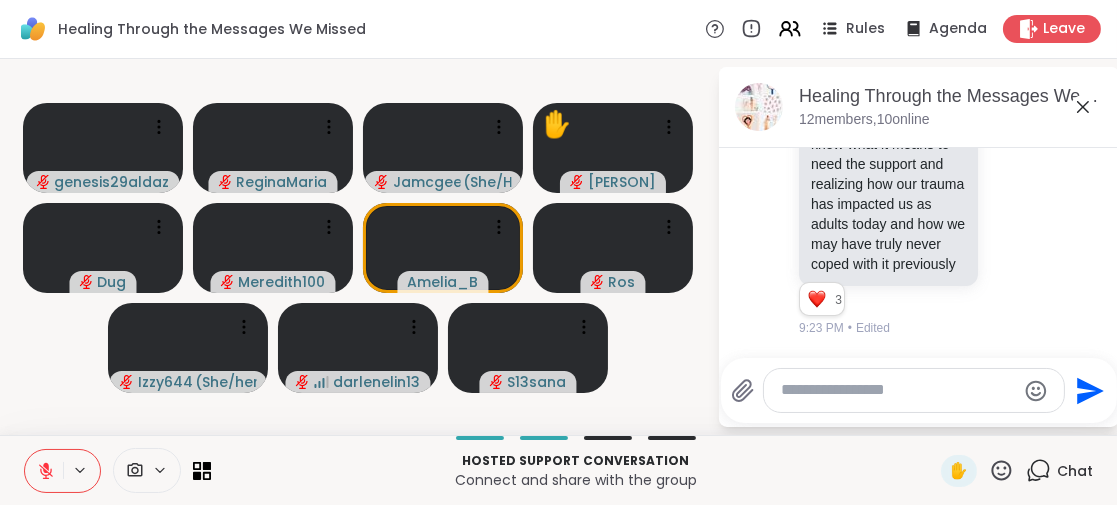 scroll, scrollTop: 7972, scrollLeft: 0, axis: vertical 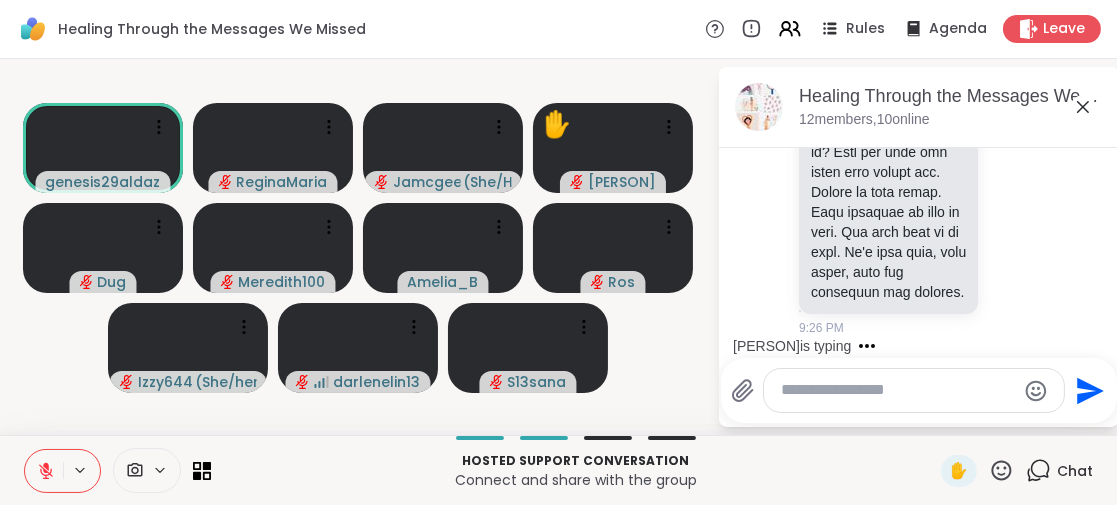 click 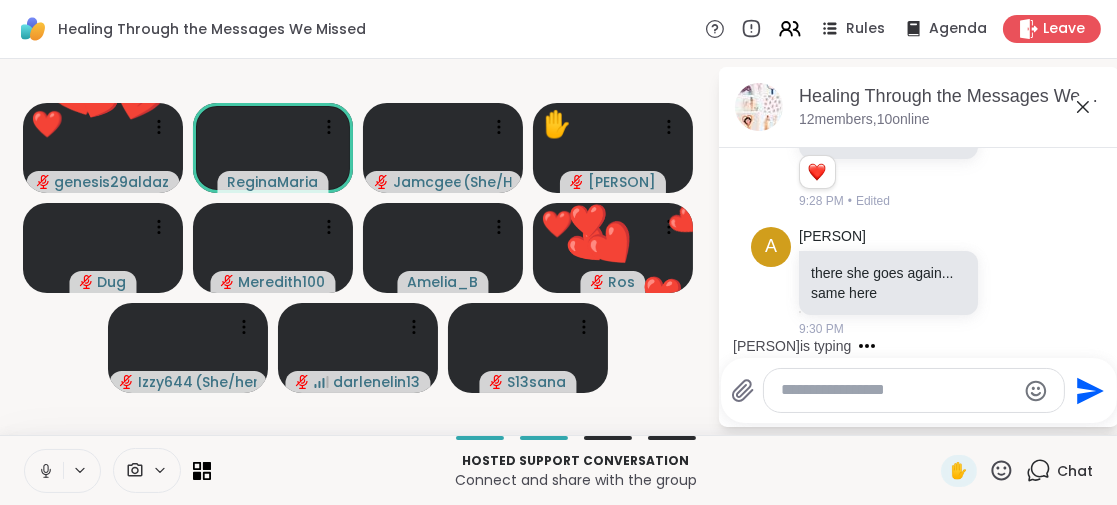 scroll, scrollTop: 11621, scrollLeft: 0, axis: vertical 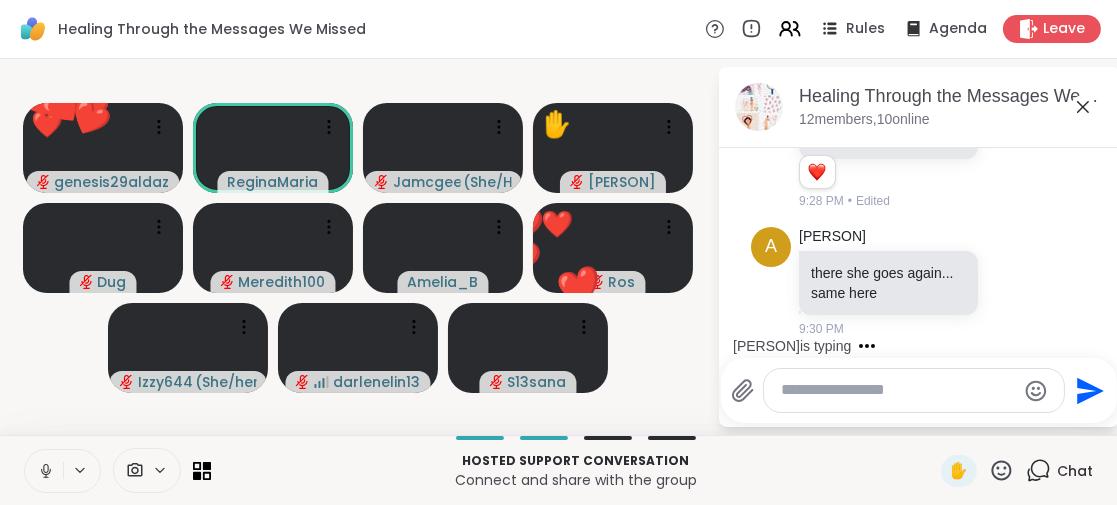 click 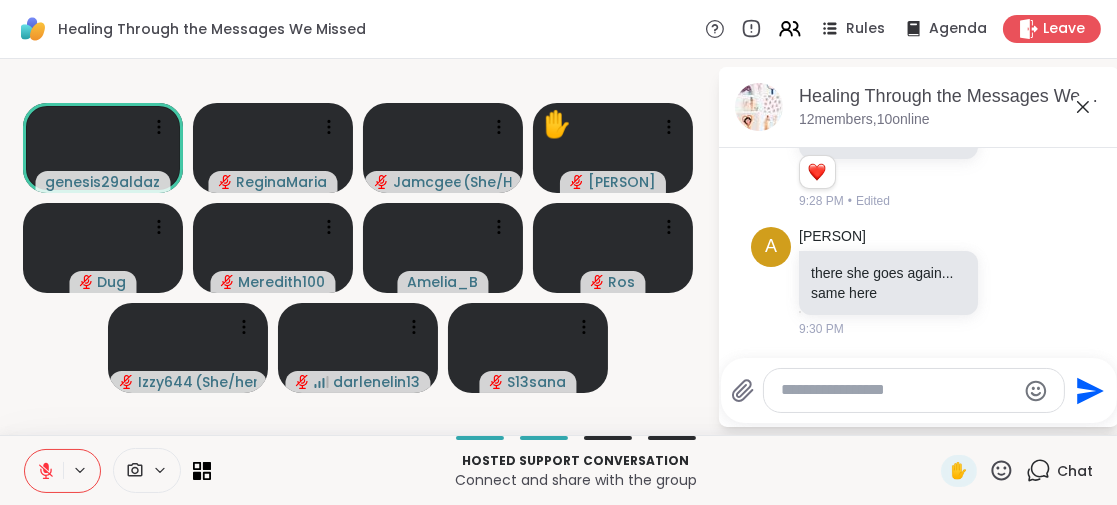click 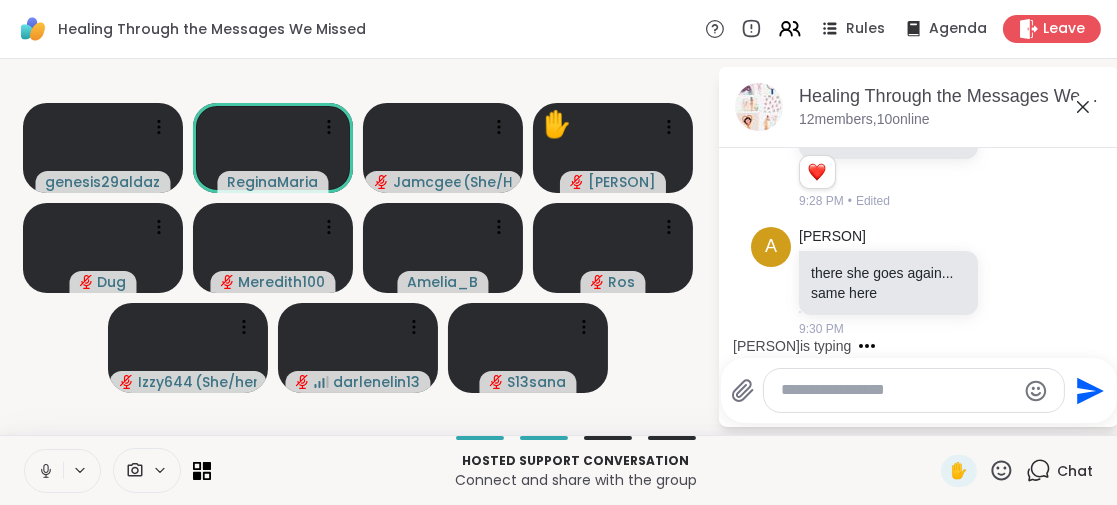 scroll, scrollTop: 11767, scrollLeft: 0, axis: vertical 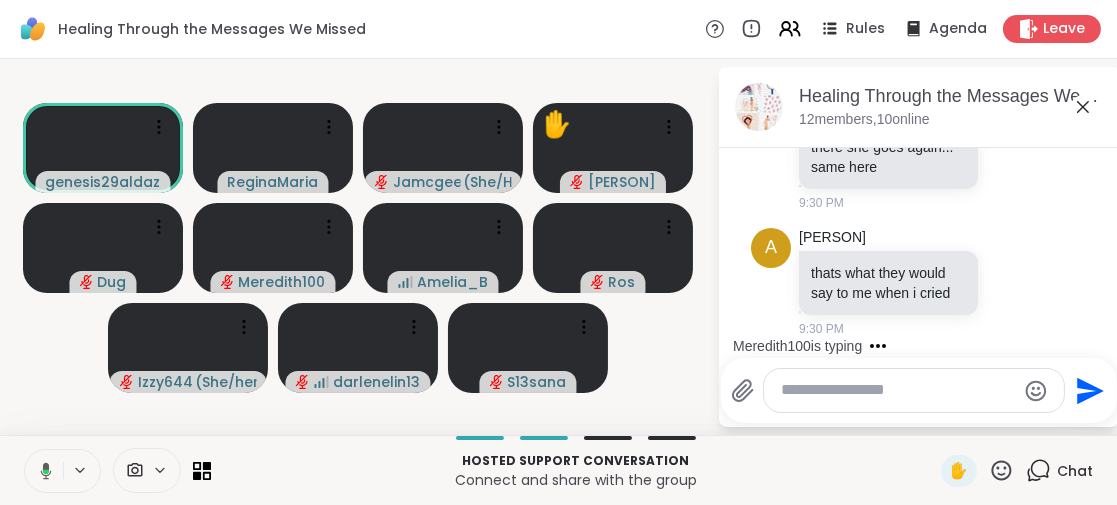 click 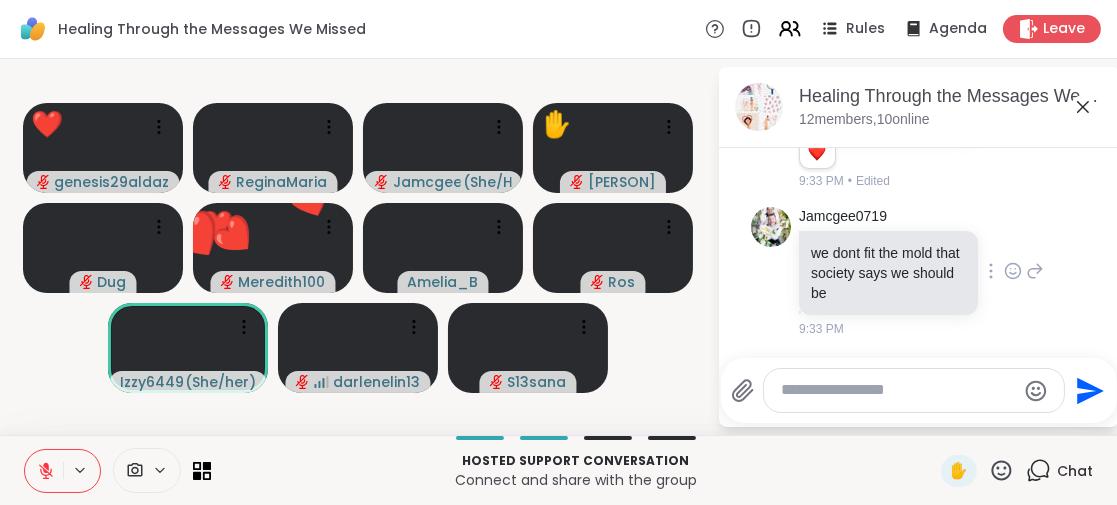 scroll, scrollTop: 13377, scrollLeft: 0, axis: vertical 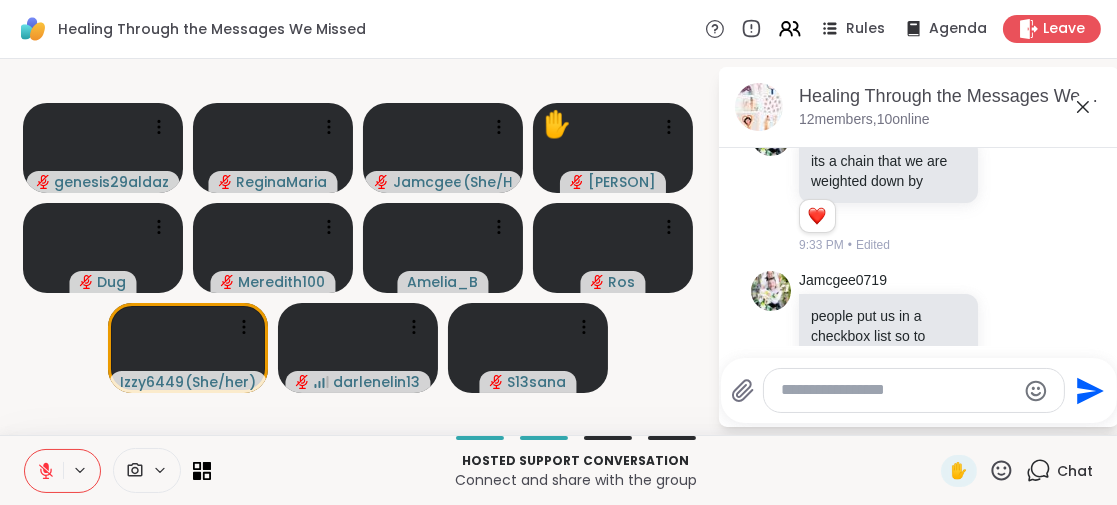 click 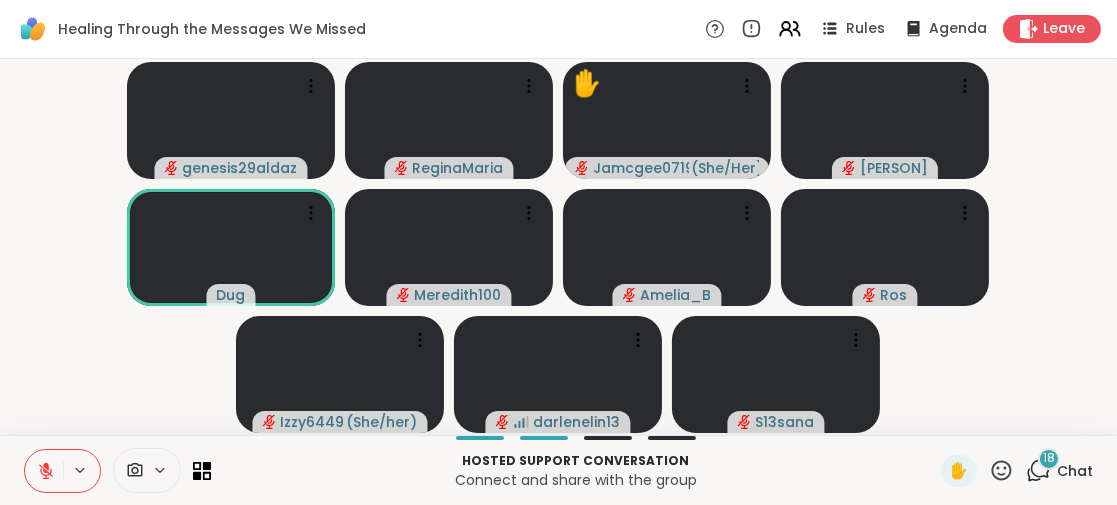 click on "18" at bounding box center (1049, 458) 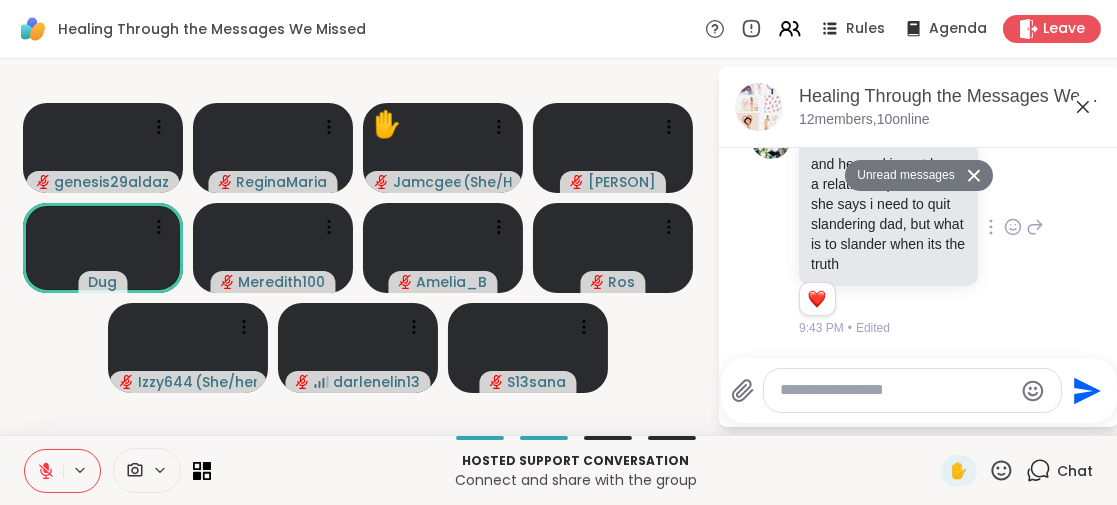 scroll, scrollTop: 19611, scrollLeft: 0, axis: vertical 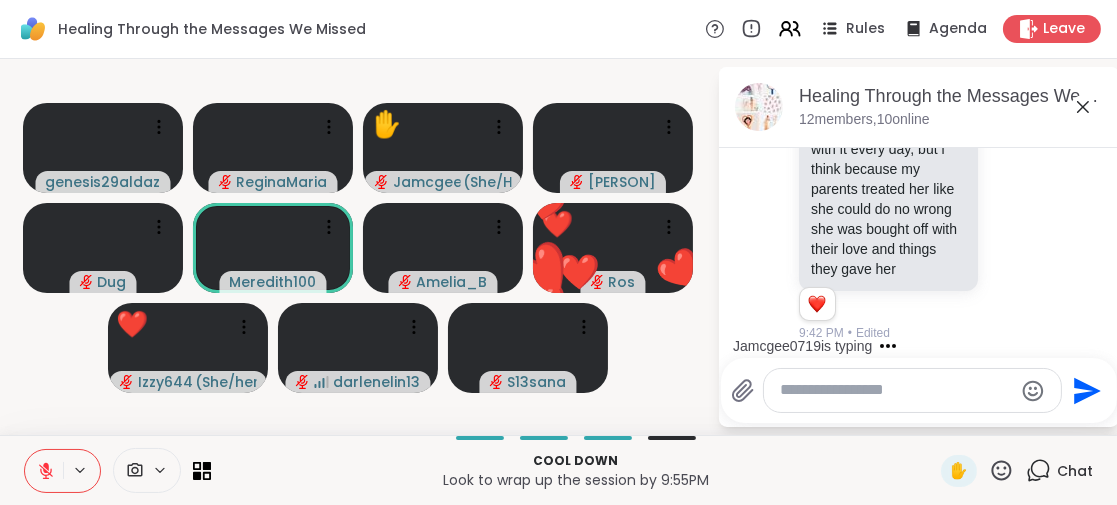 click on "Jamcgee0719  is typing" at bounding box center (923, 346) 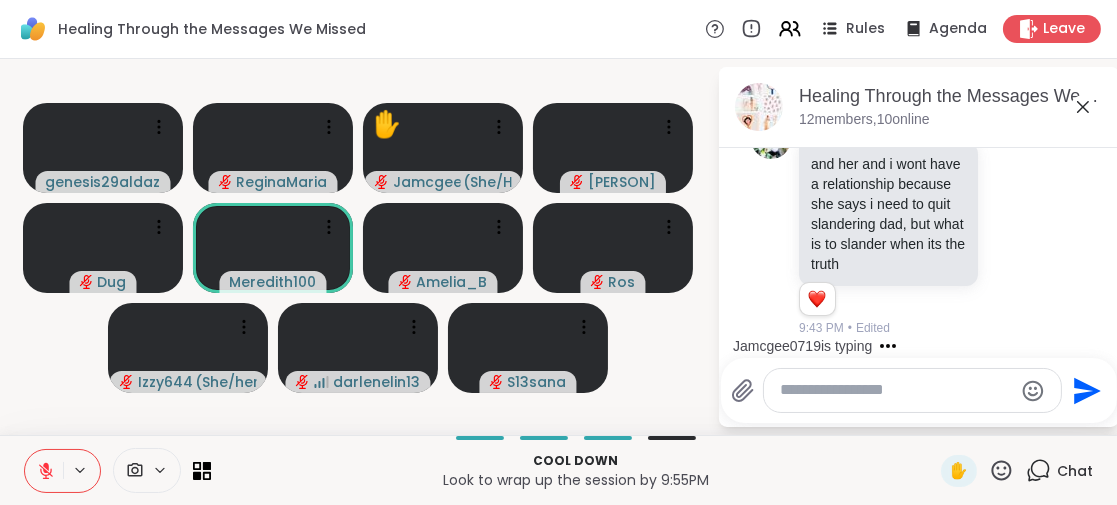 scroll, scrollTop: 18987, scrollLeft: 0, axis: vertical 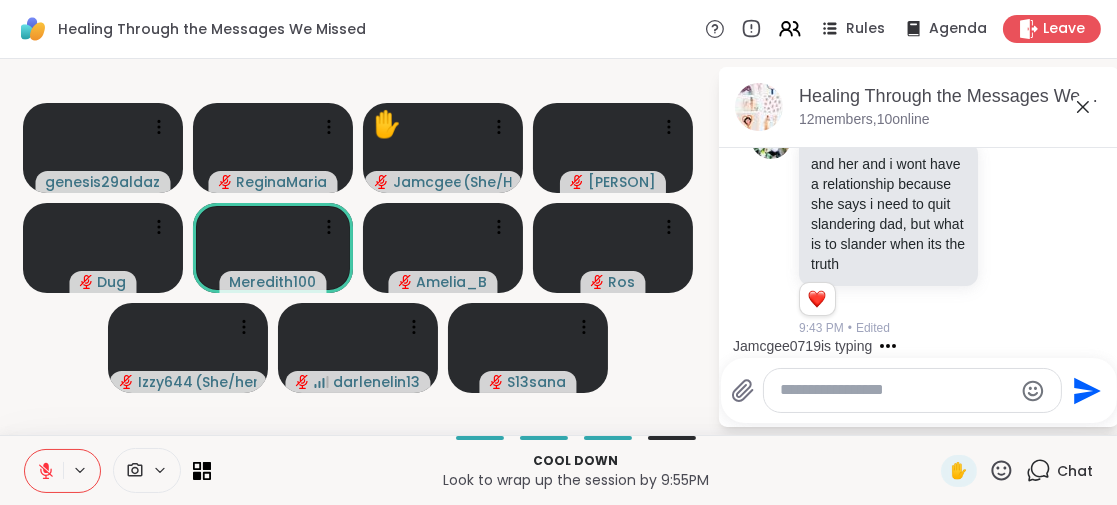 click on "Jamcgee0719  is typing" at bounding box center (923, 346) 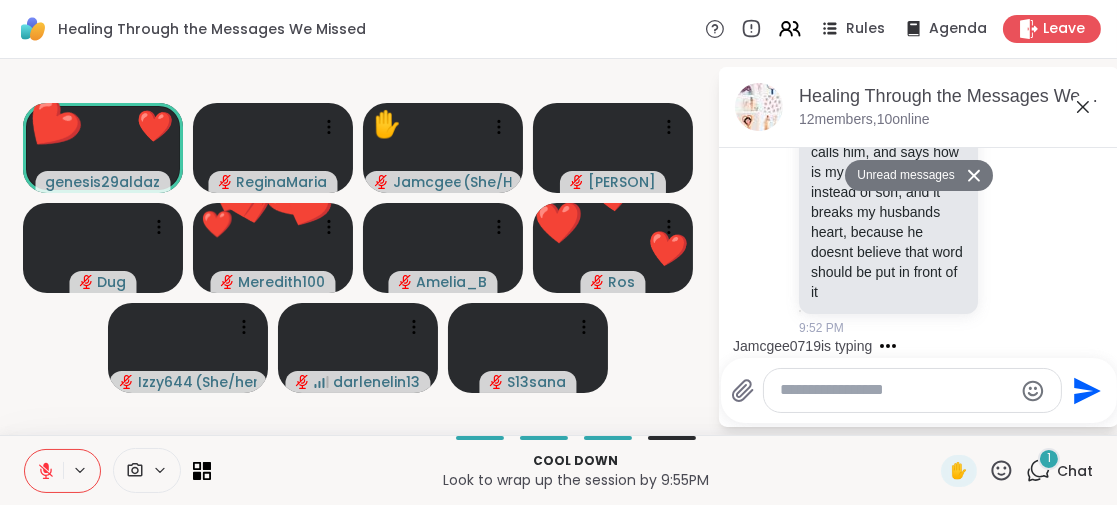 scroll, scrollTop: 20009, scrollLeft: 0, axis: vertical 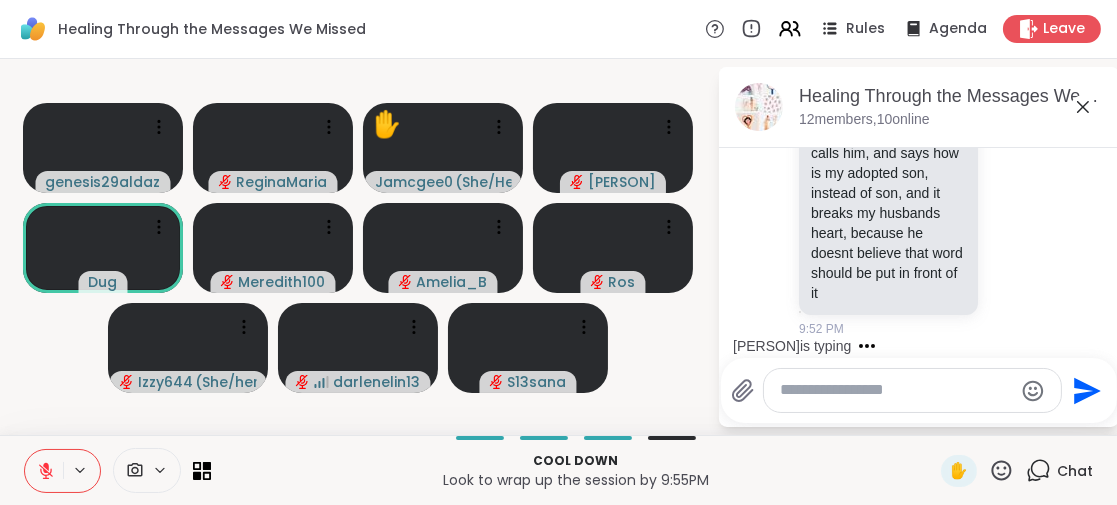 click on "AliciaNV  is typing" at bounding box center (923, 346) 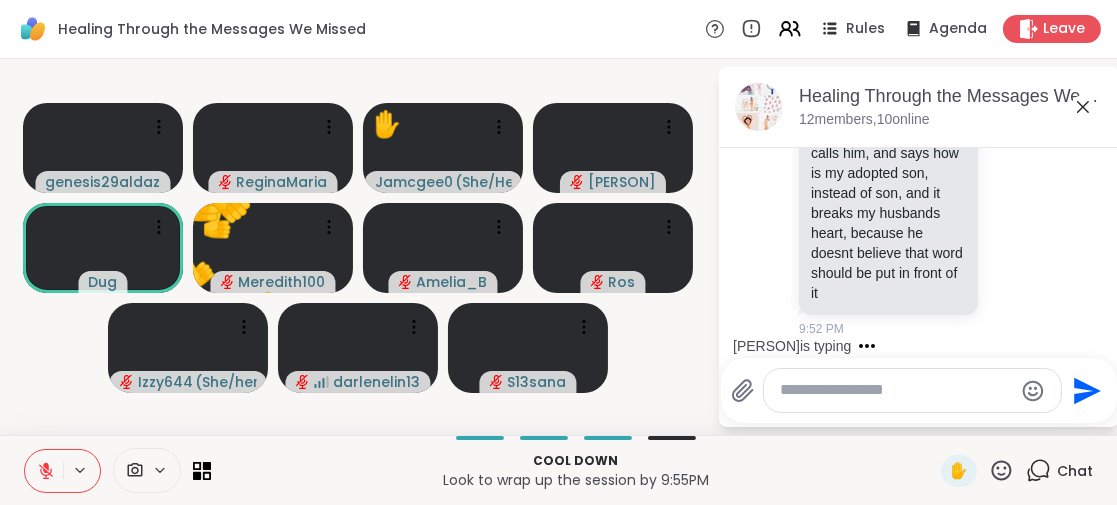 scroll, scrollTop: 20010, scrollLeft: 0, axis: vertical 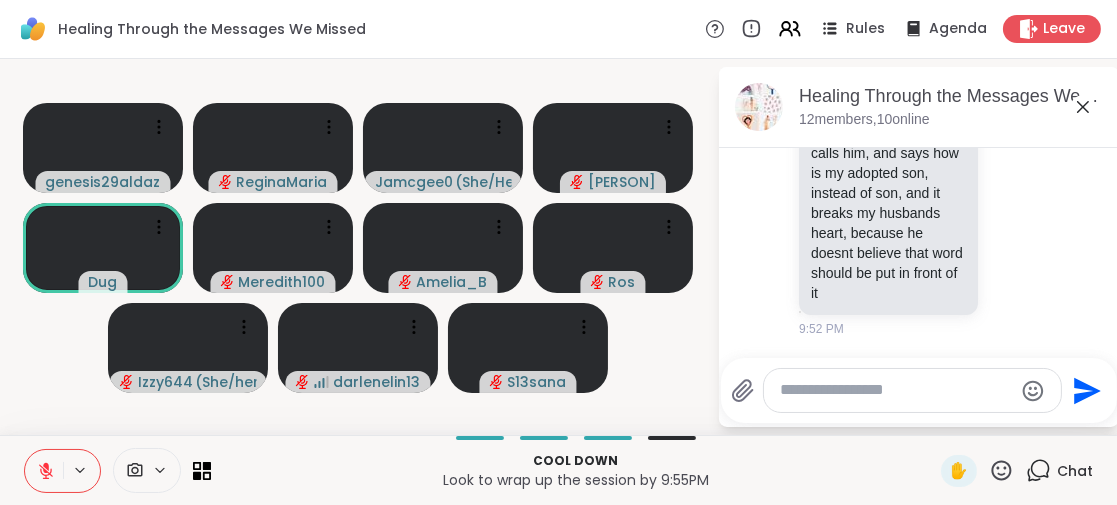 click 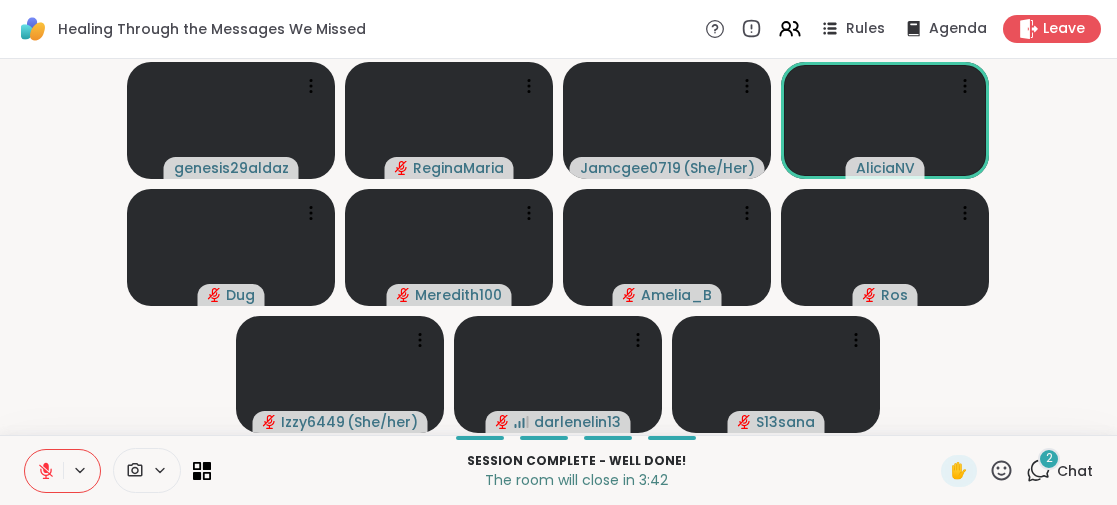 scroll, scrollTop: 0, scrollLeft: 0, axis: both 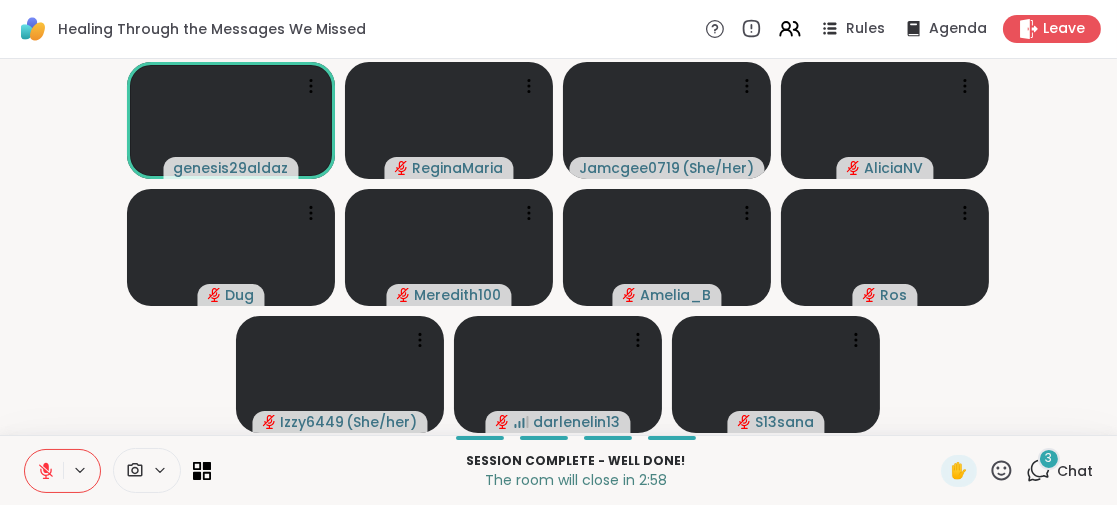 click on "3" at bounding box center [1049, 458] 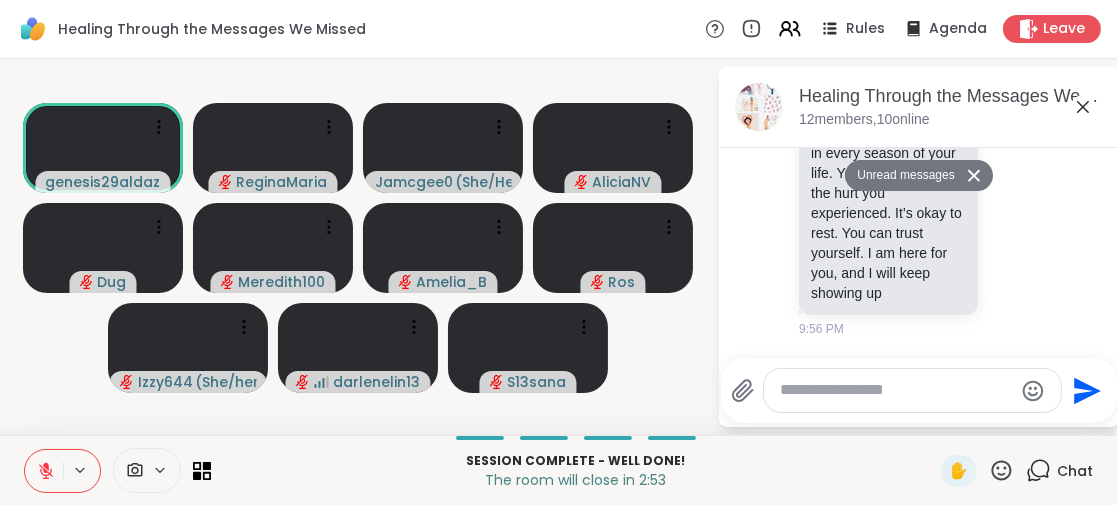 scroll, scrollTop: 20557, scrollLeft: 0, axis: vertical 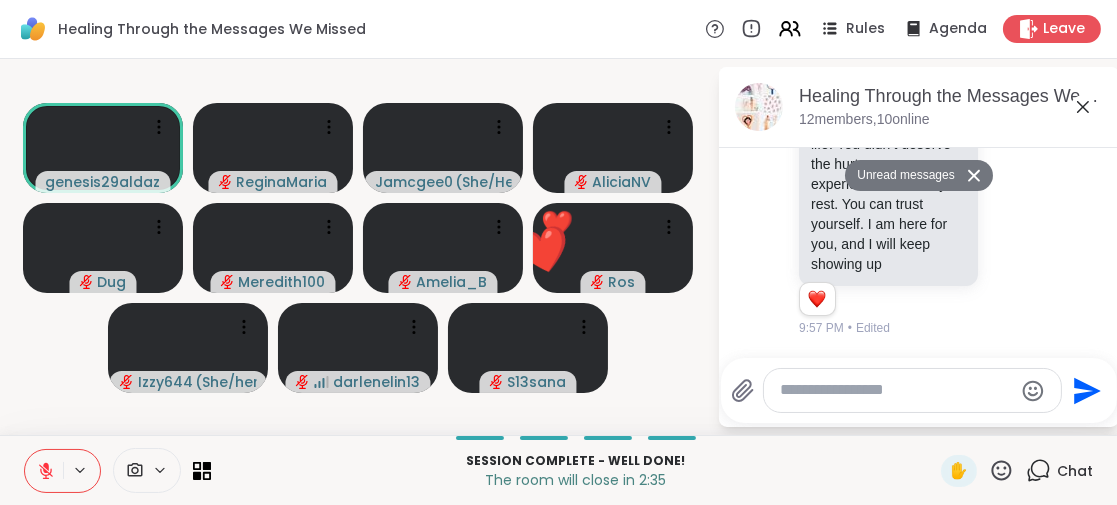 click 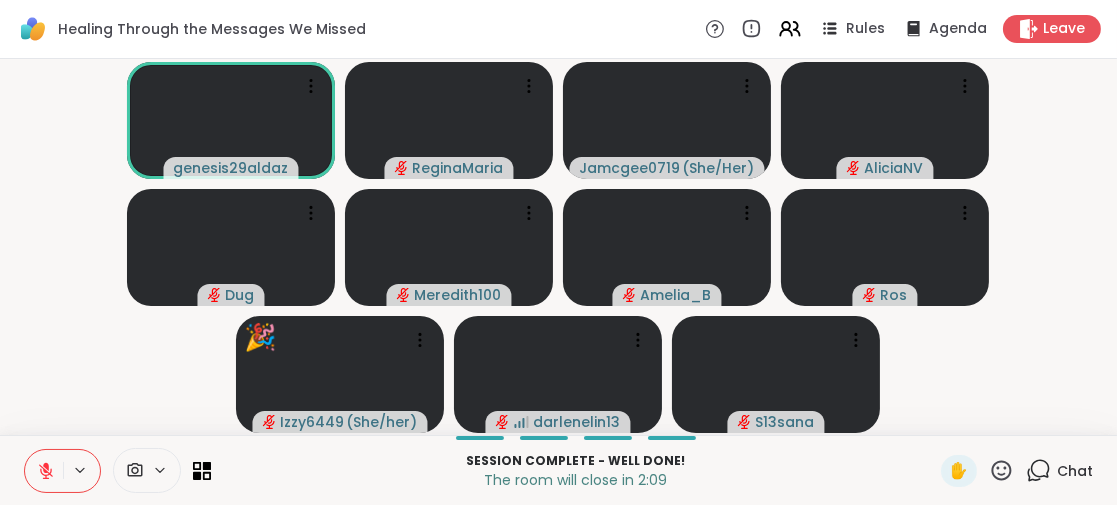 click 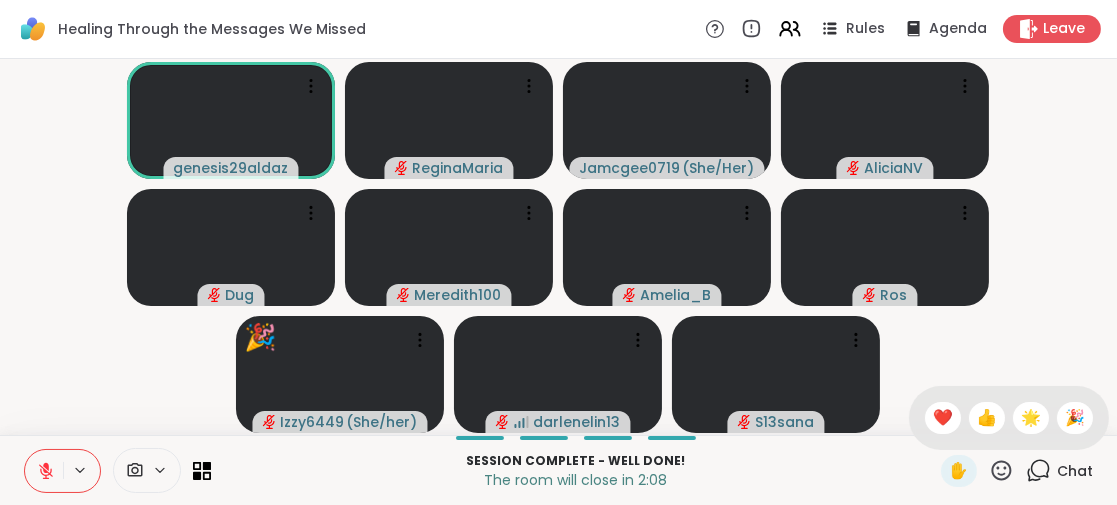 click on "❤️" at bounding box center [943, 418] 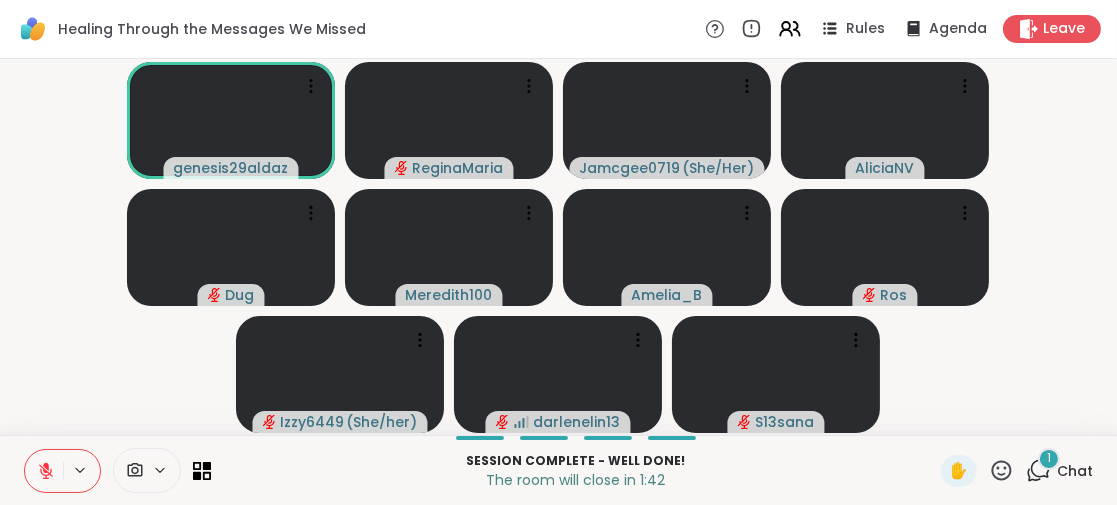 click on "1" at bounding box center [1049, 458] 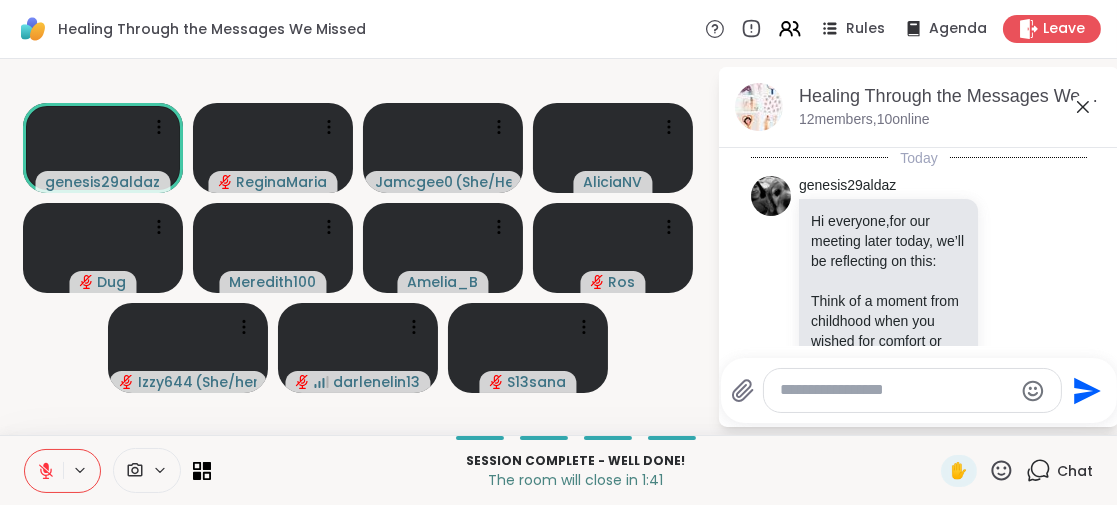 scroll, scrollTop: 20960, scrollLeft: 0, axis: vertical 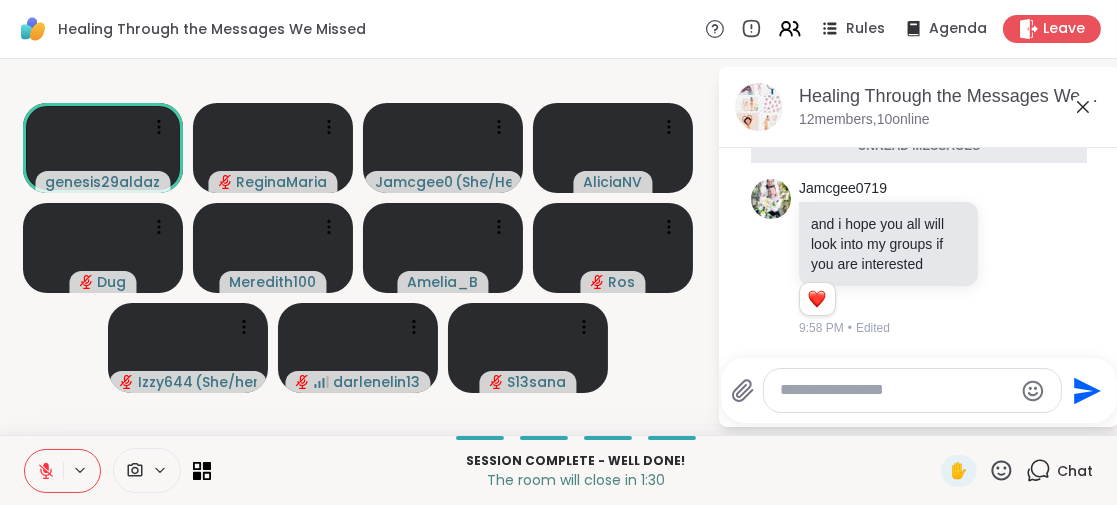click on "genesis29aldaz ReginaMaria Jamcgee0719 ( She/Her ) AliciaNV Dug Meredith100 Amelia_B Ros Izzy6449 ( She/her ) darlenelin13 S13sana" at bounding box center [358, 247] 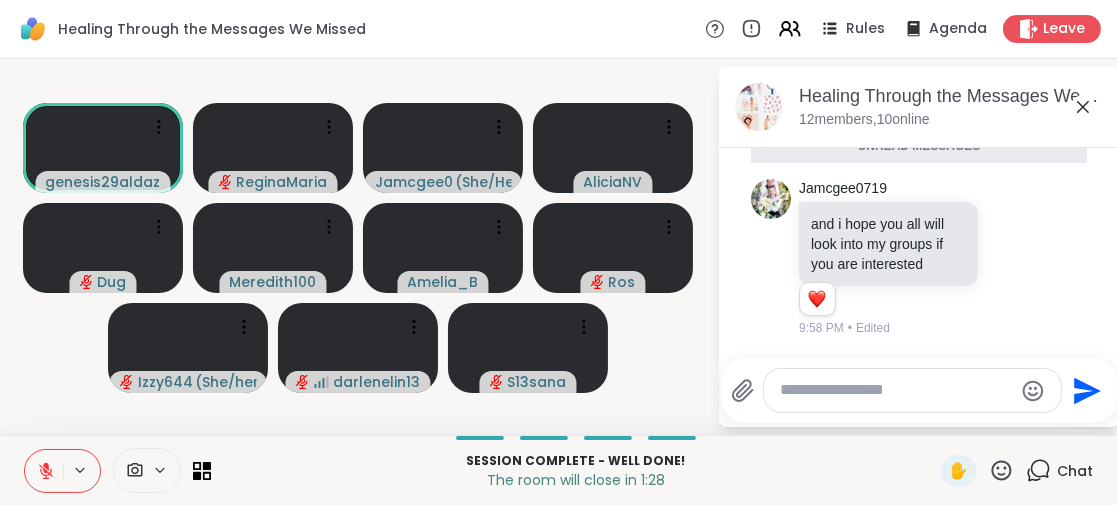 click 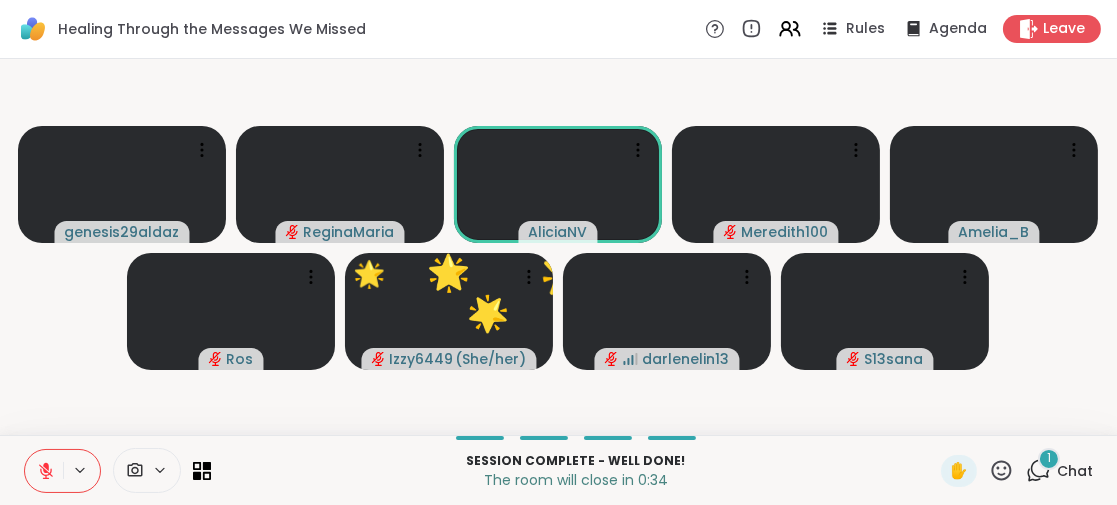 click on "1" at bounding box center [1049, 458] 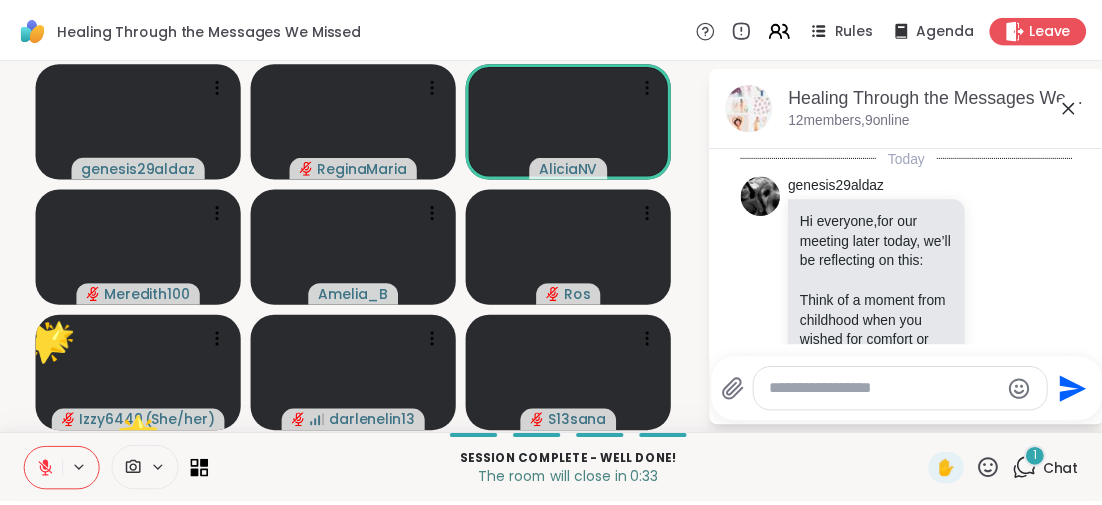 scroll, scrollTop: 21086, scrollLeft: 0, axis: vertical 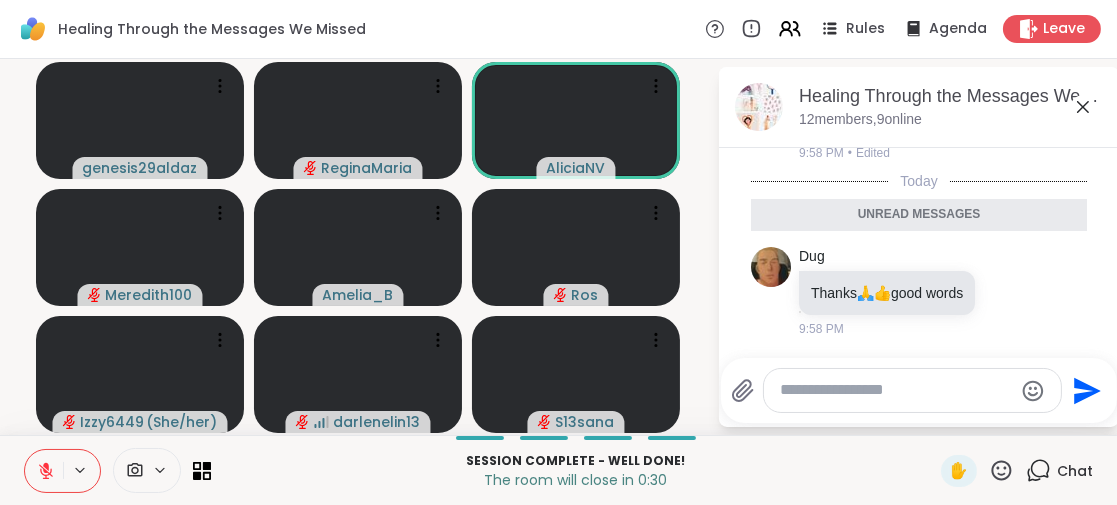 click 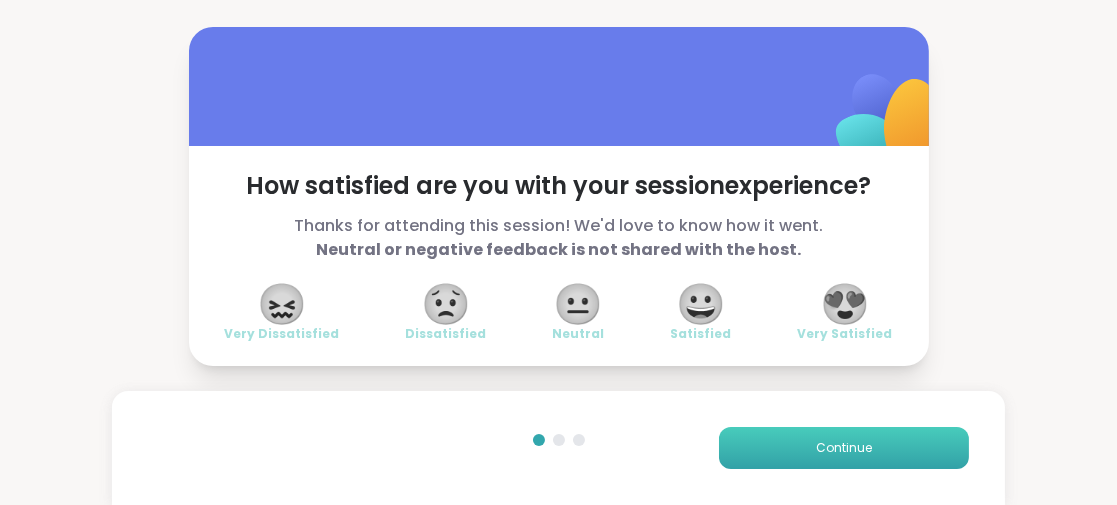 click on "Continue" at bounding box center [844, 448] 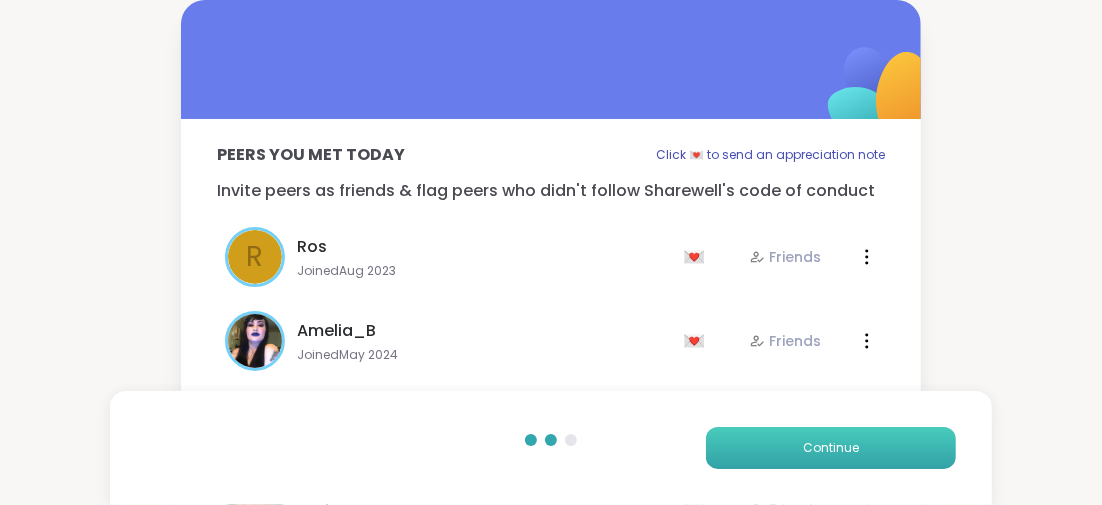 click on "Continue" at bounding box center (831, 448) 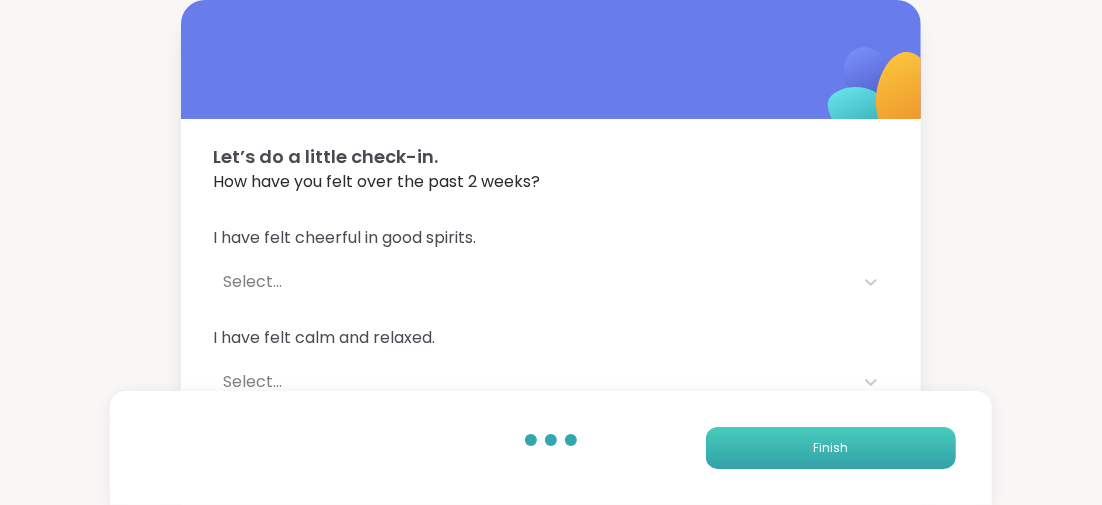 click on "Finish" at bounding box center (830, 448) 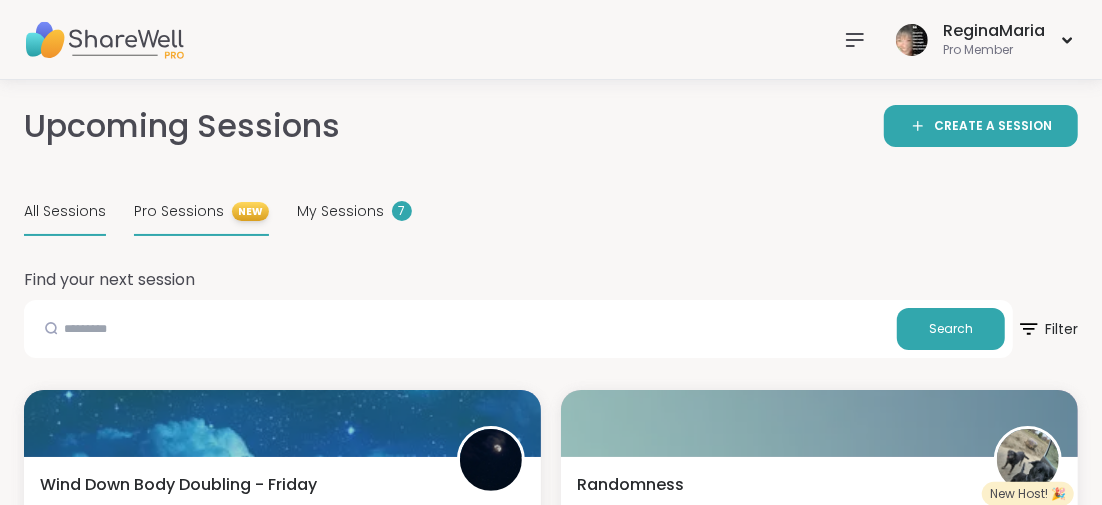 click on "Pro Sessions" at bounding box center [179, 211] 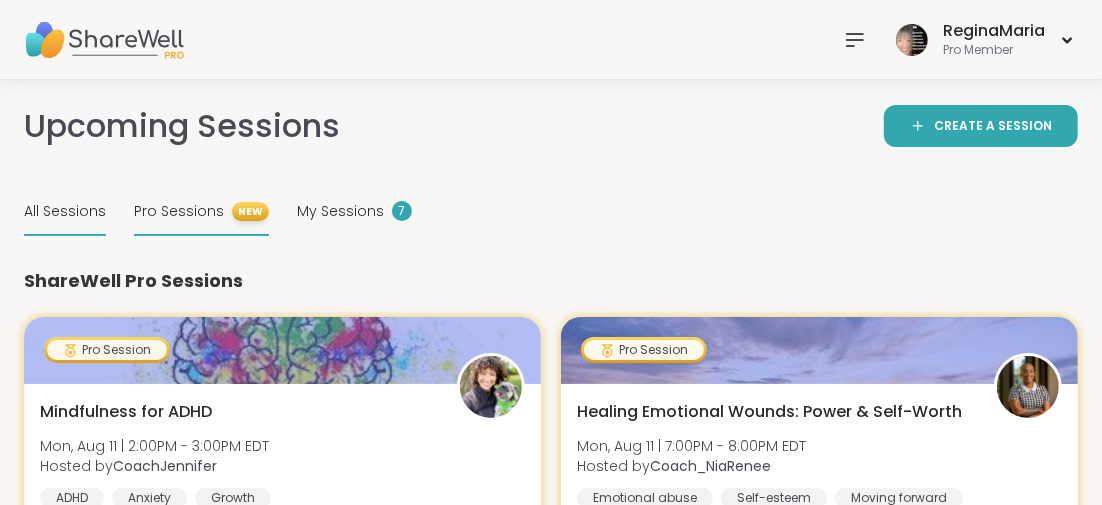 click on "All Sessions" at bounding box center (65, 211) 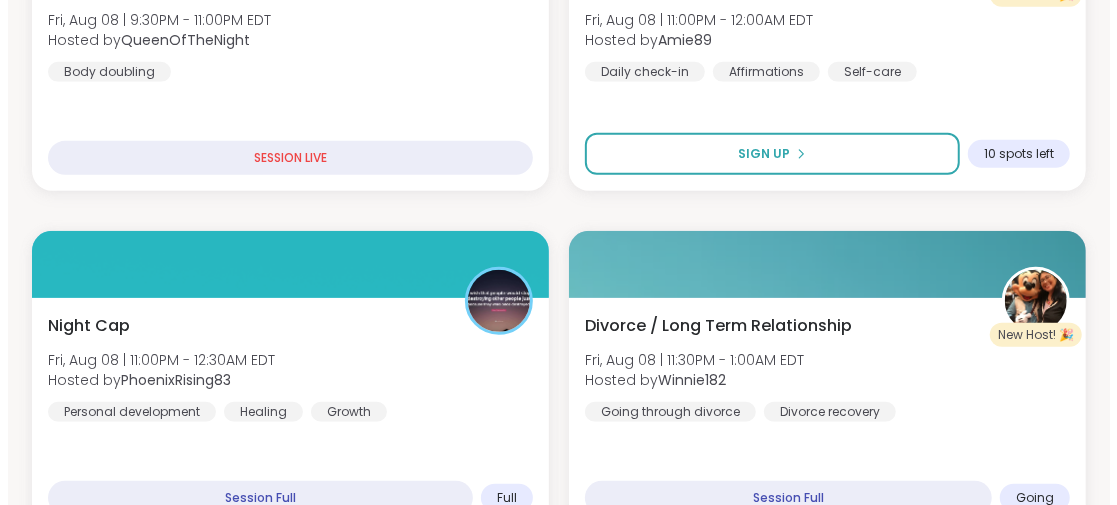 scroll, scrollTop: 600, scrollLeft: 0, axis: vertical 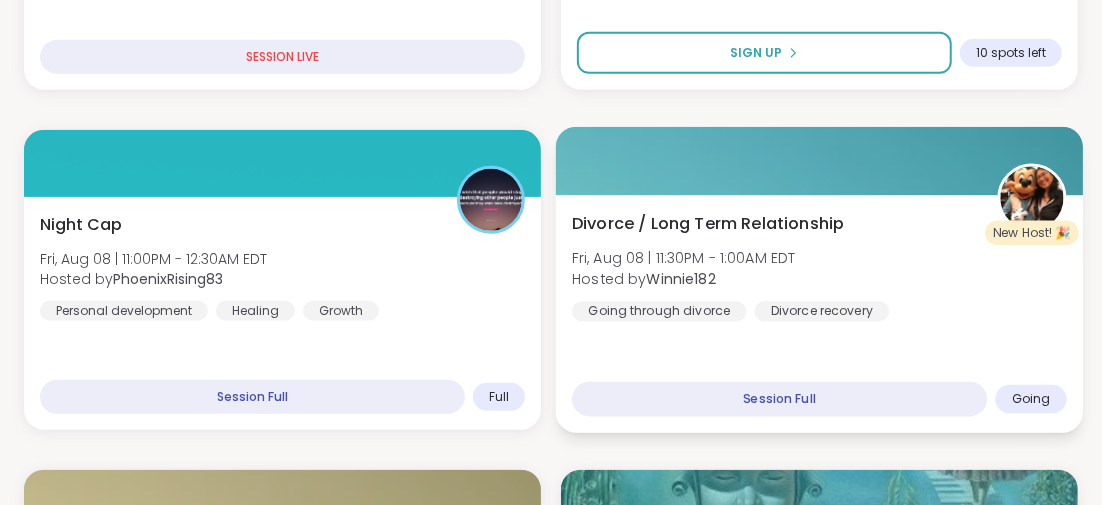click on "Divorce / Long Term Relationship" at bounding box center [708, 223] 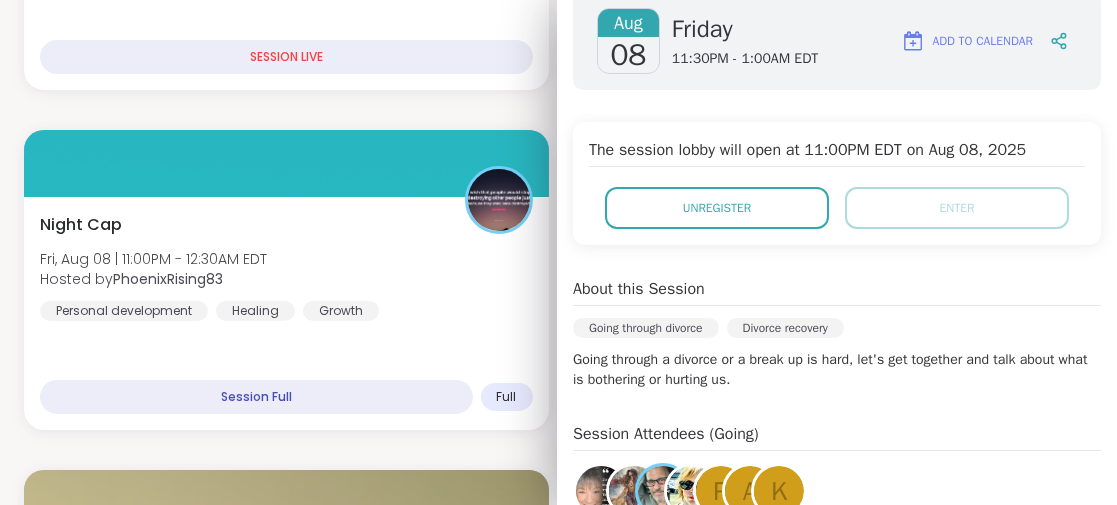 scroll, scrollTop: 400, scrollLeft: 0, axis: vertical 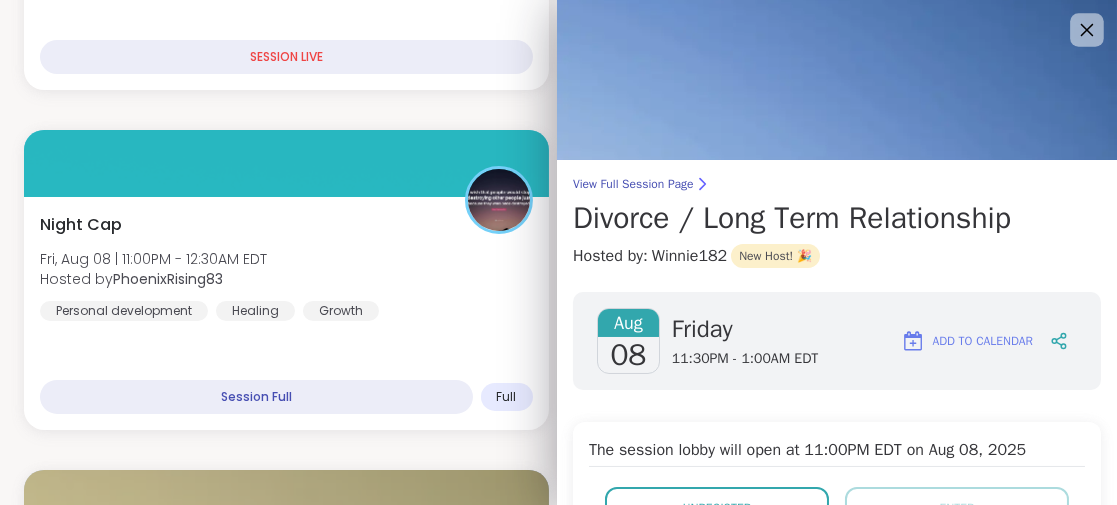 click 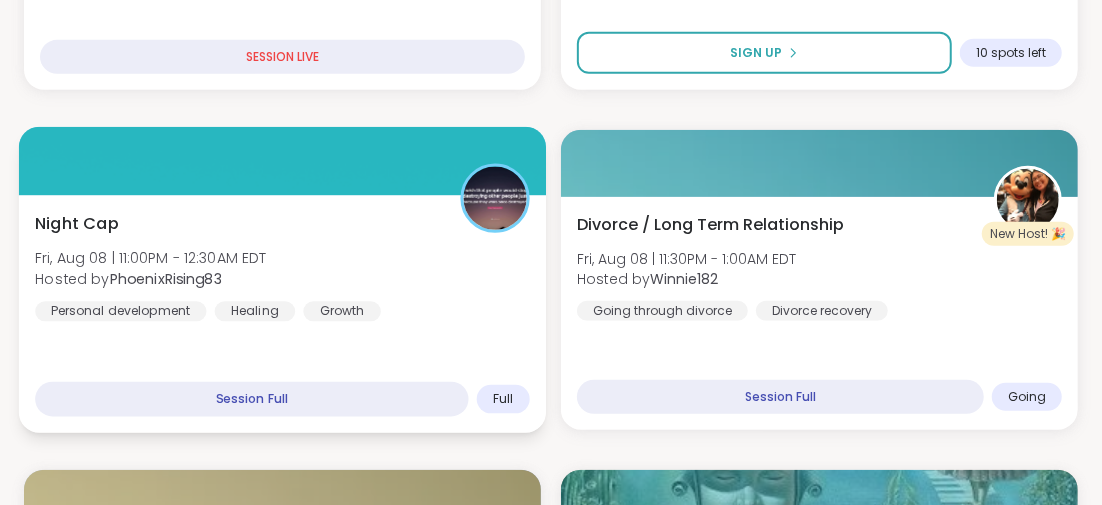 click on "Night Cap" at bounding box center [77, 223] 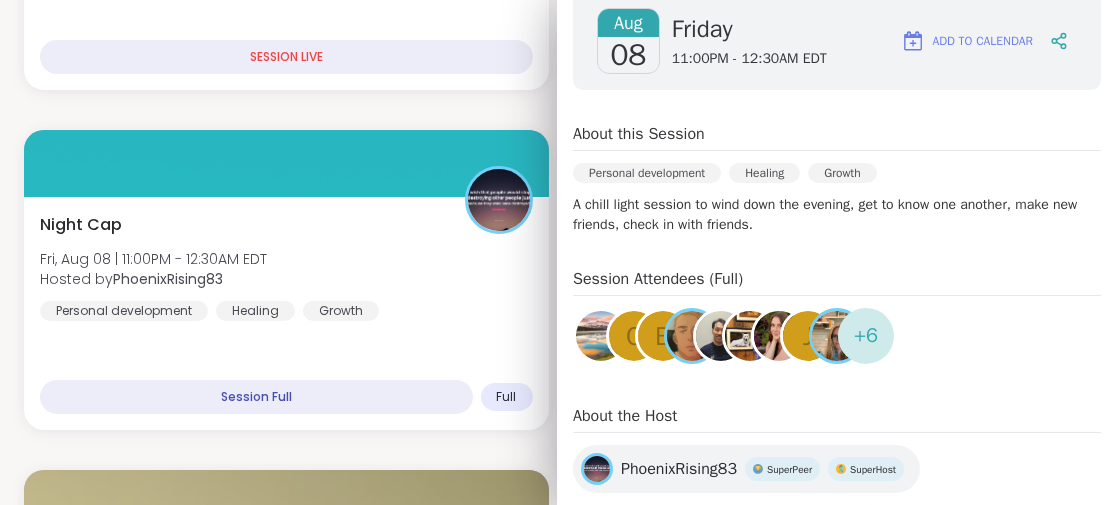 scroll, scrollTop: 400, scrollLeft: 0, axis: vertical 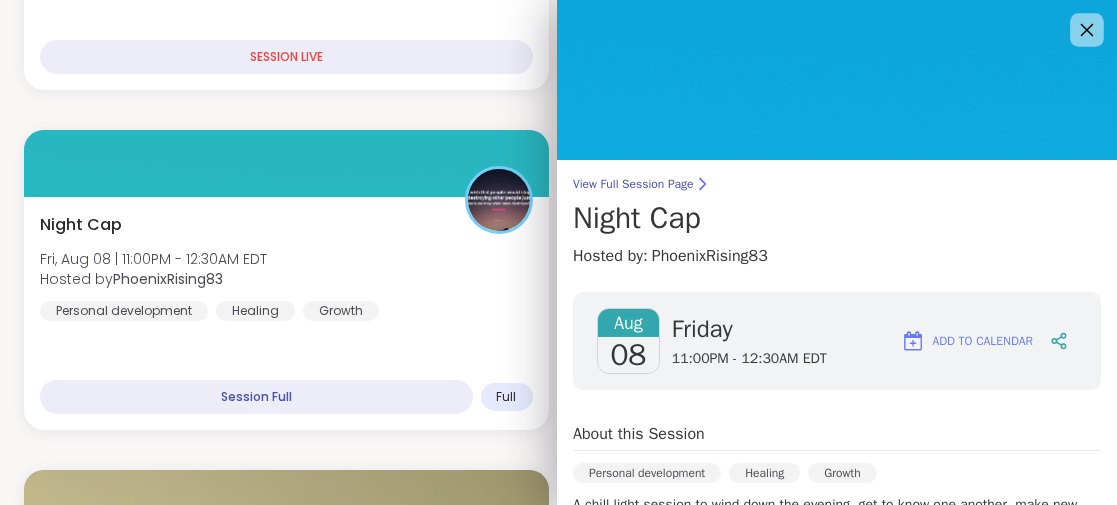 click 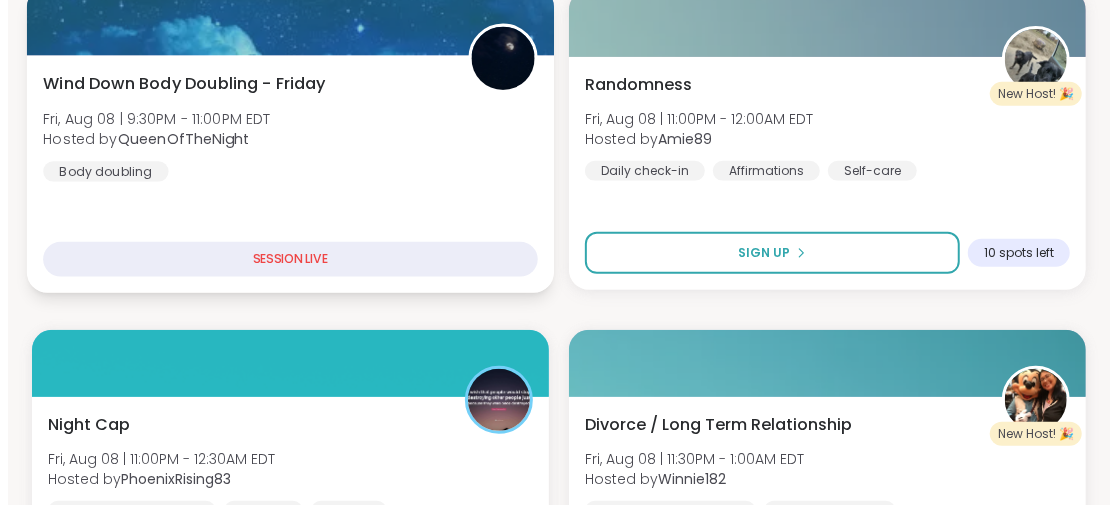scroll, scrollTop: 0, scrollLeft: 0, axis: both 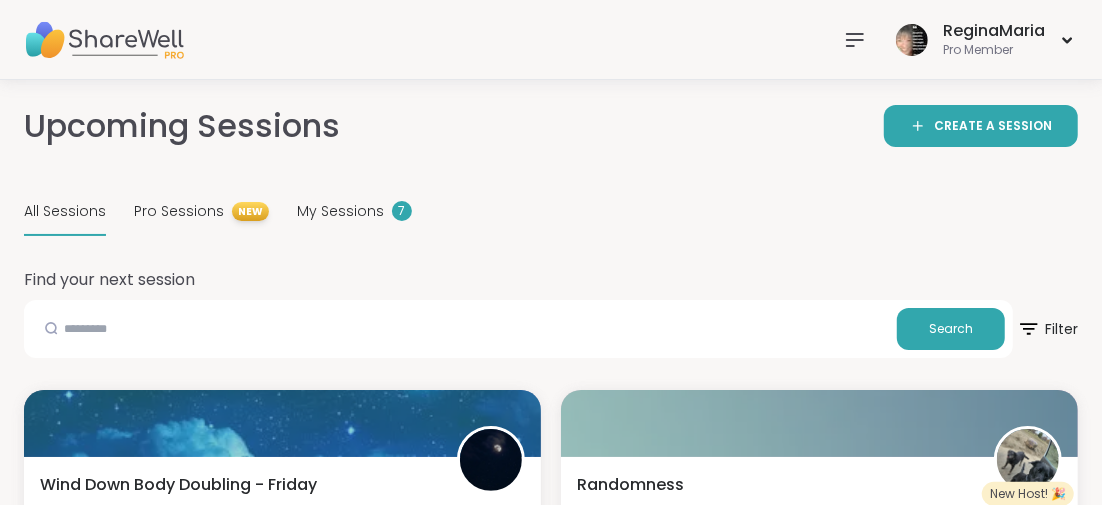 click 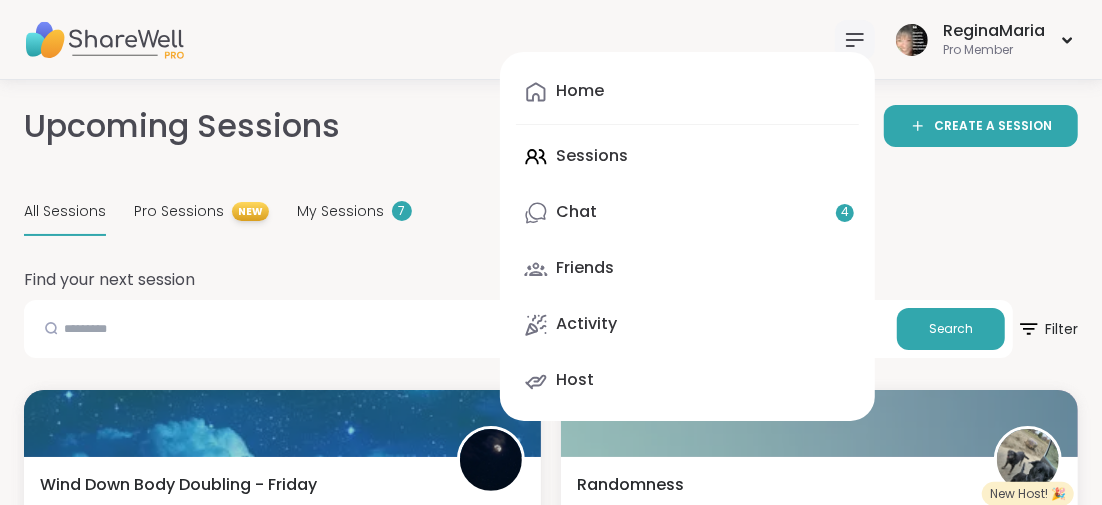 click on "4" at bounding box center (845, 212) 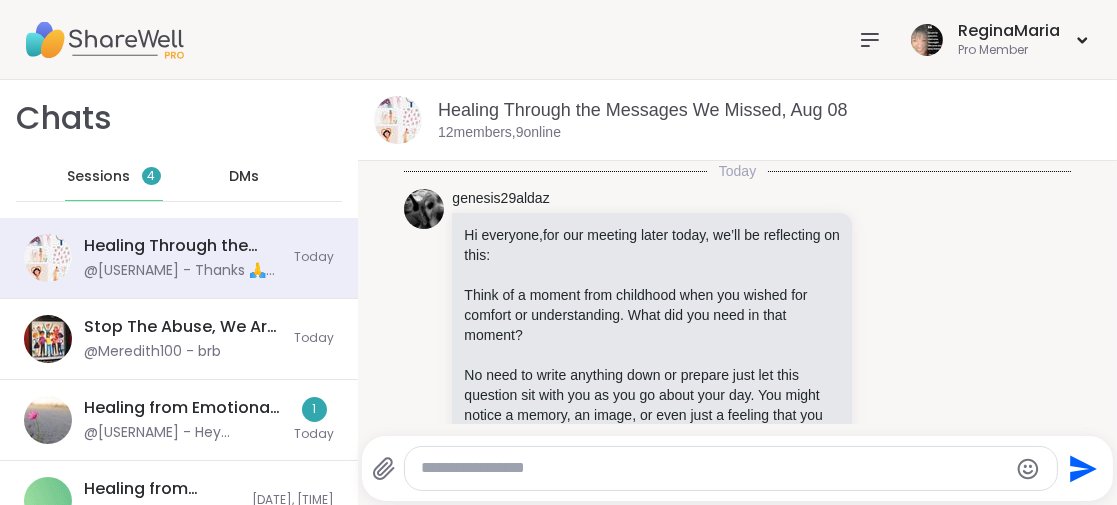 scroll, scrollTop: 13035, scrollLeft: 0, axis: vertical 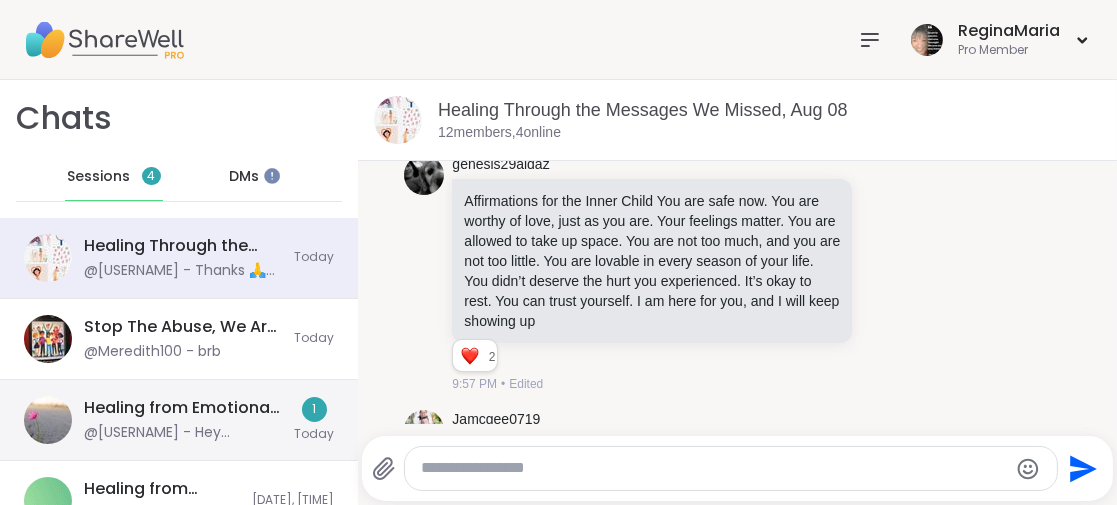 click on "1 Today" at bounding box center [314, 420] 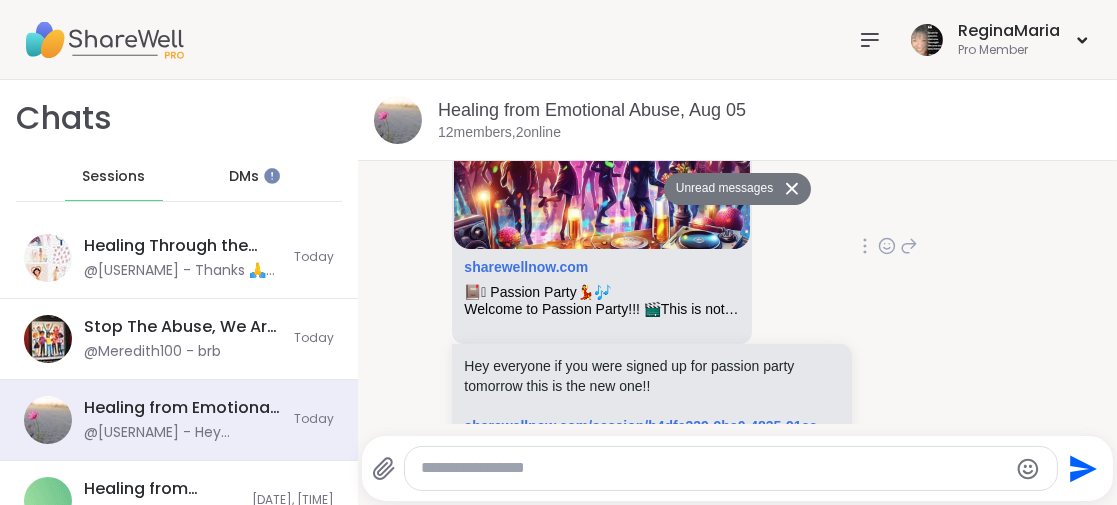 scroll, scrollTop: 1873, scrollLeft: 0, axis: vertical 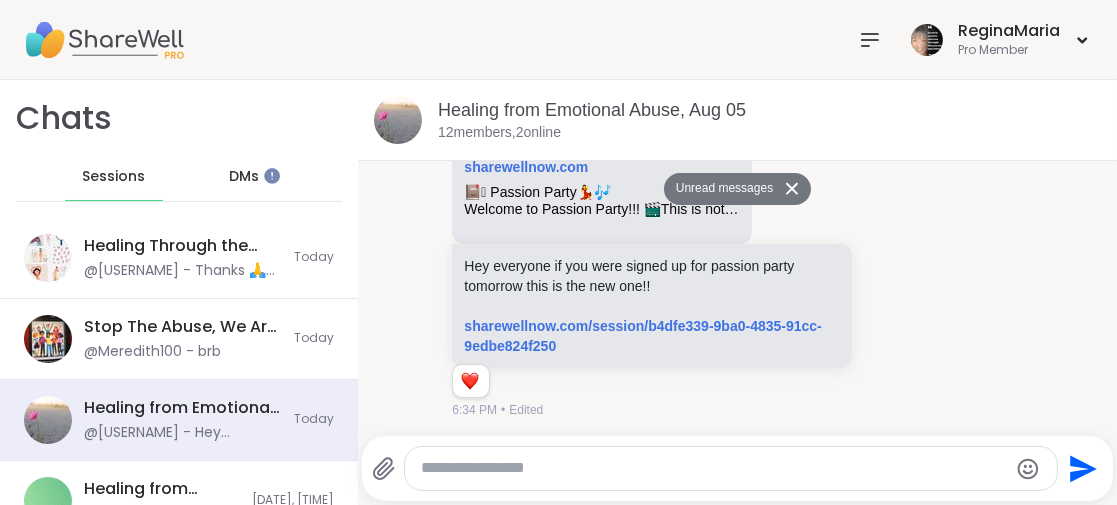 click on "DMs" at bounding box center (244, 177) 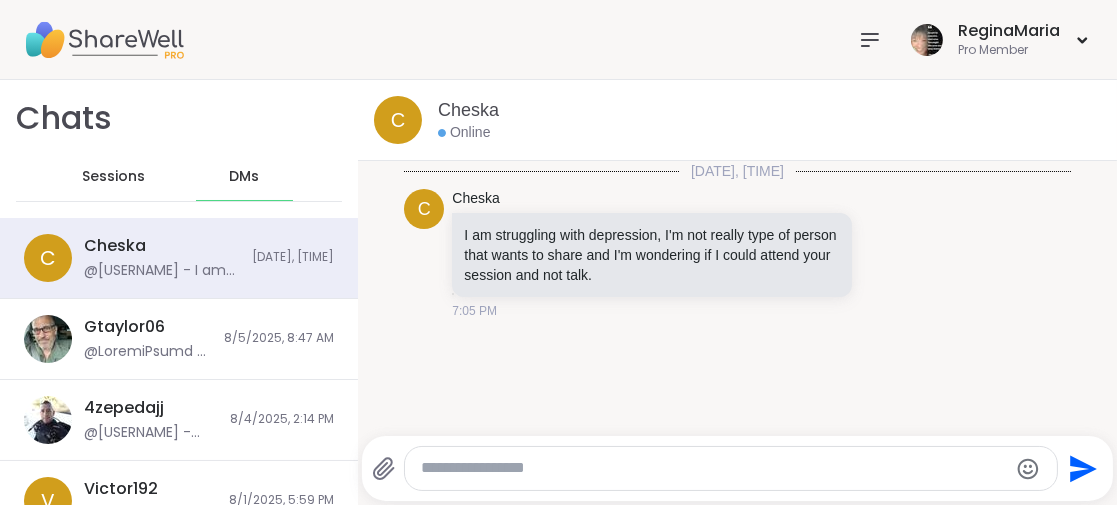 click 